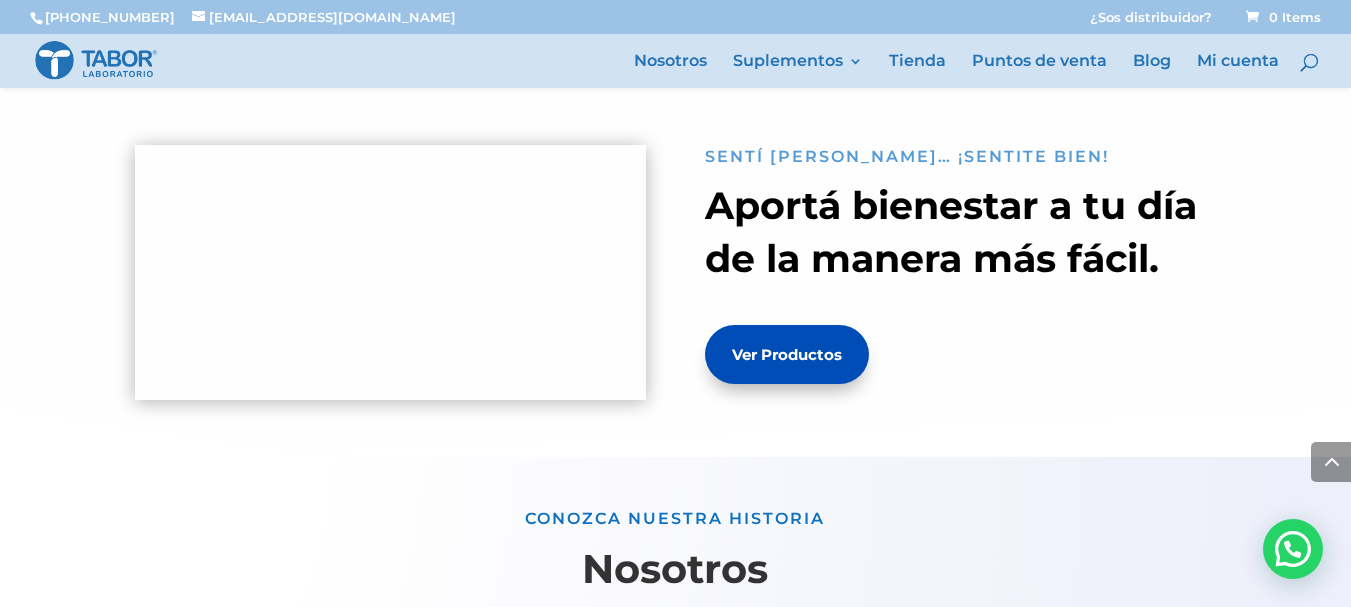 scroll, scrollTop: 1000, scrollLeft: 0, axis: vertical 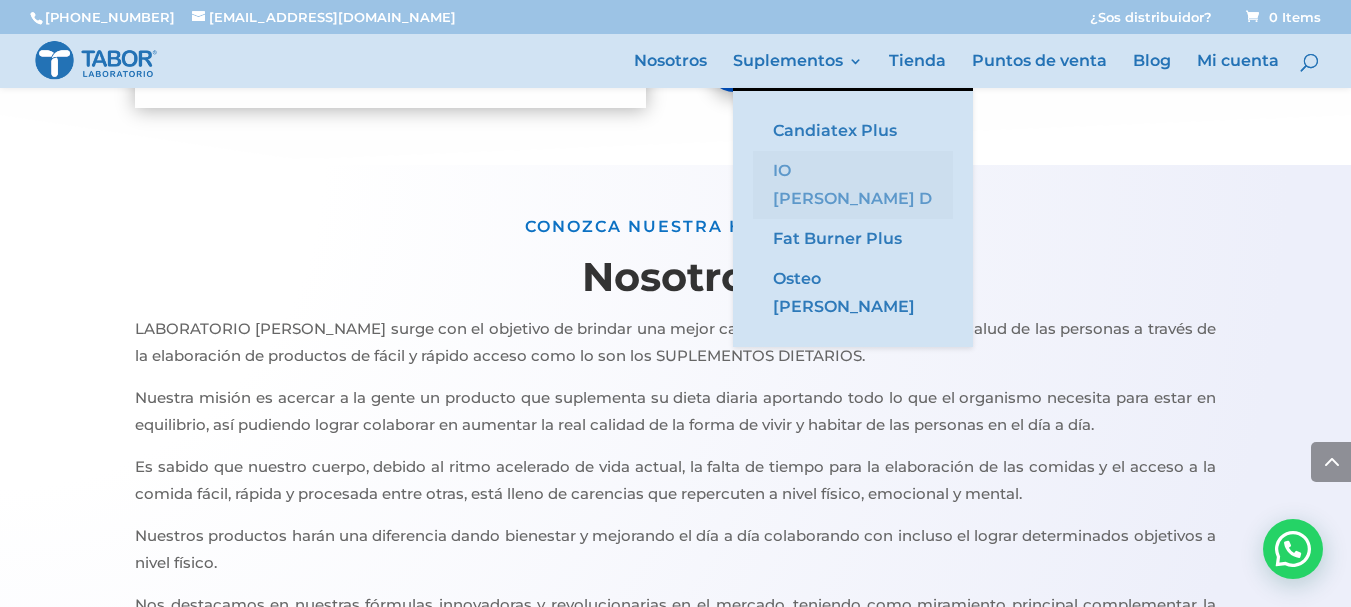 click on "IO [PERSON_NAME] D" at bounding box center (853, 185) 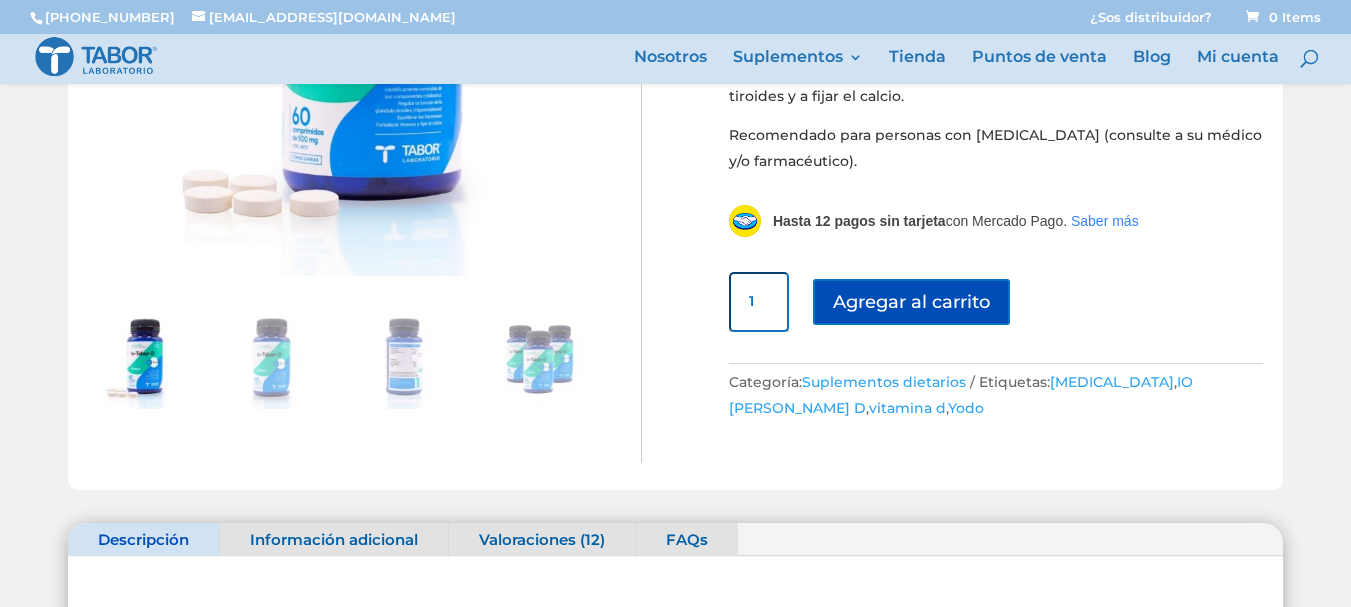 scroll, scrollTop: 400, scrollLeft: 0, axis: vertical 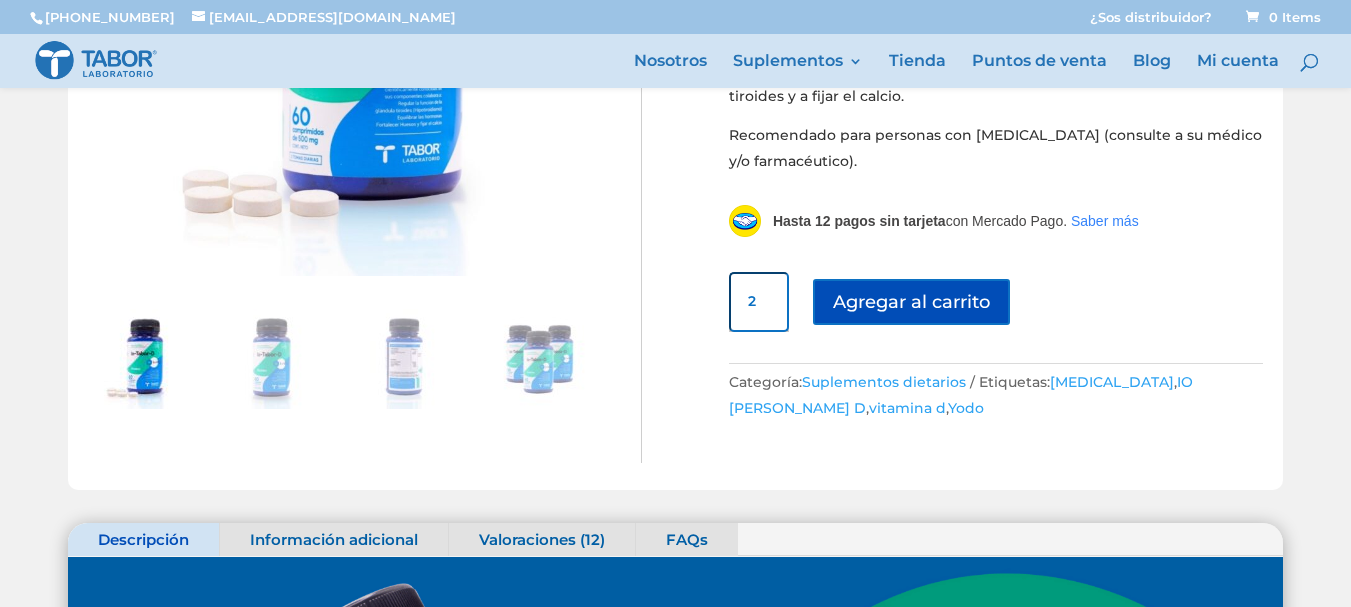 click on "2" at bounding box center [759, 302] 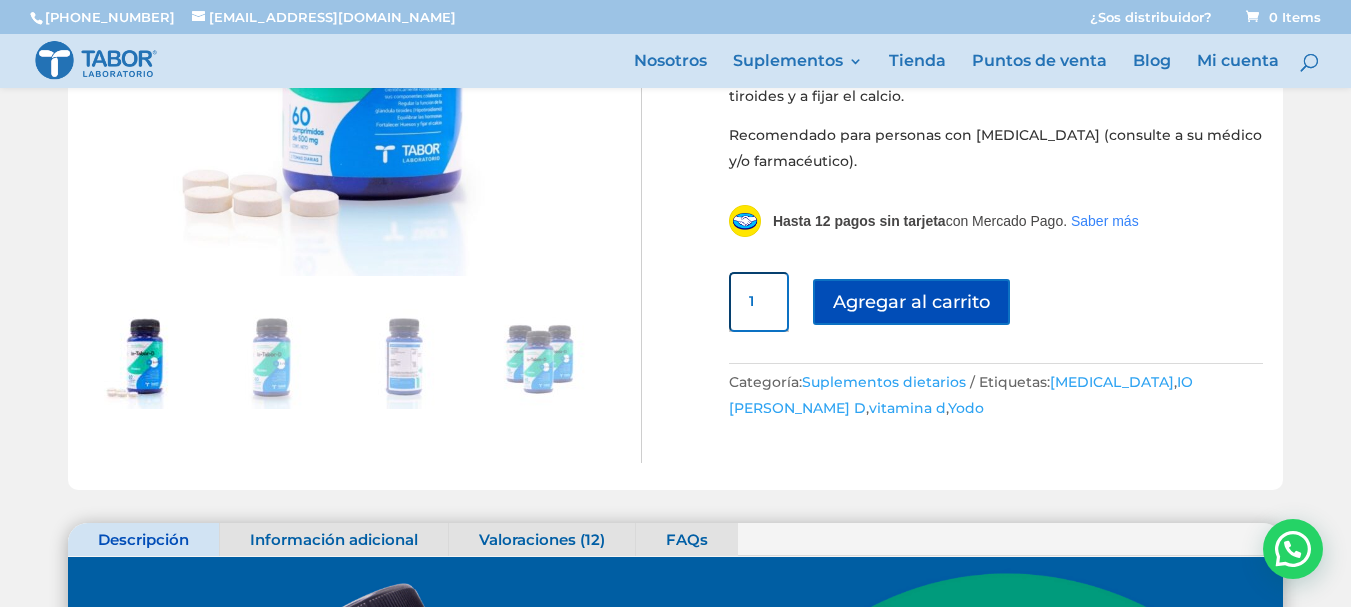 type on "1" 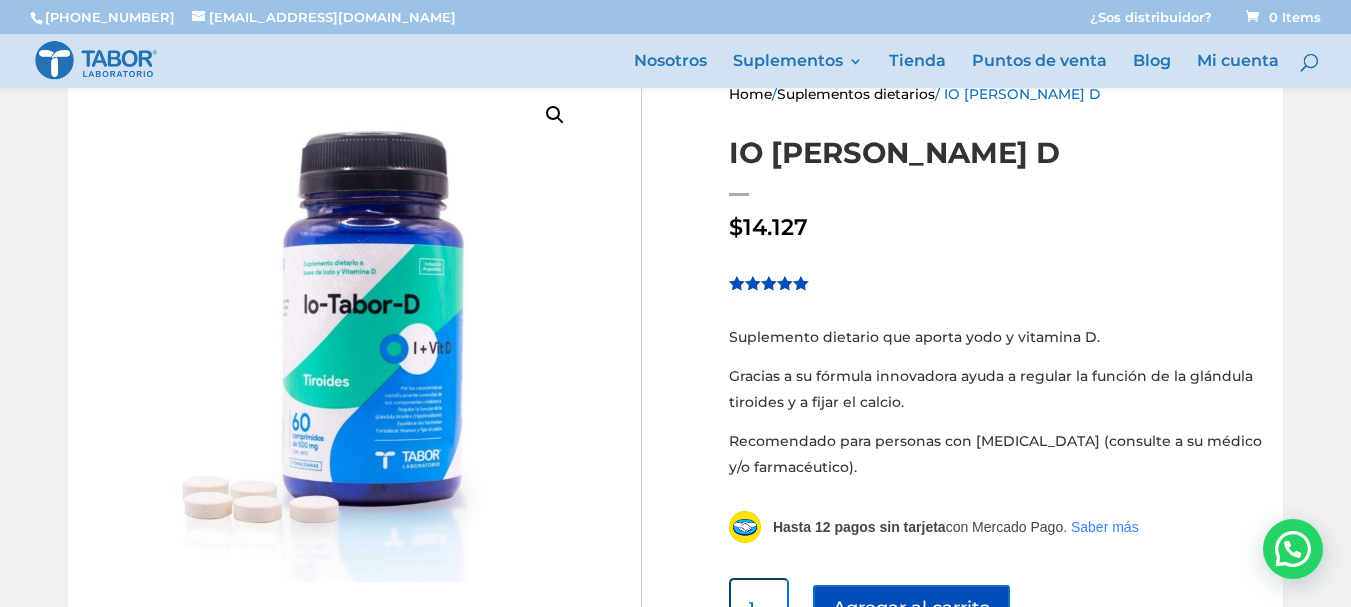 scroll, scrollTop: 0, scrollLeft: 0, axis: both 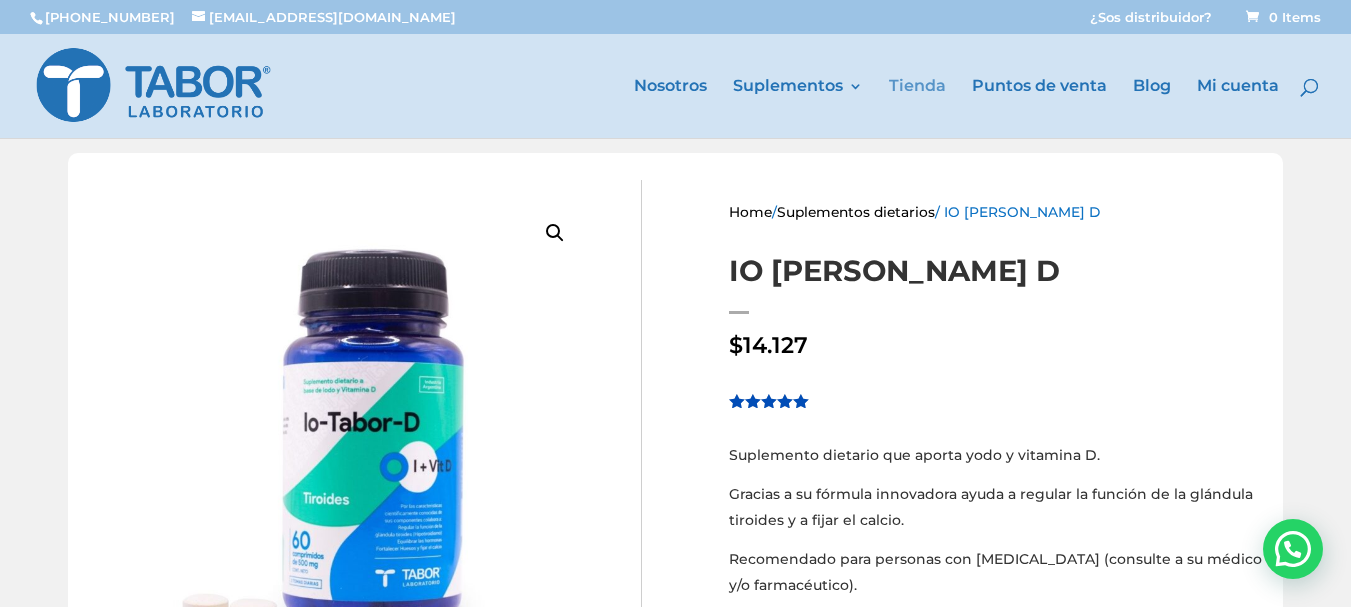 click on "Tienda" at bounding box center (917, 108) 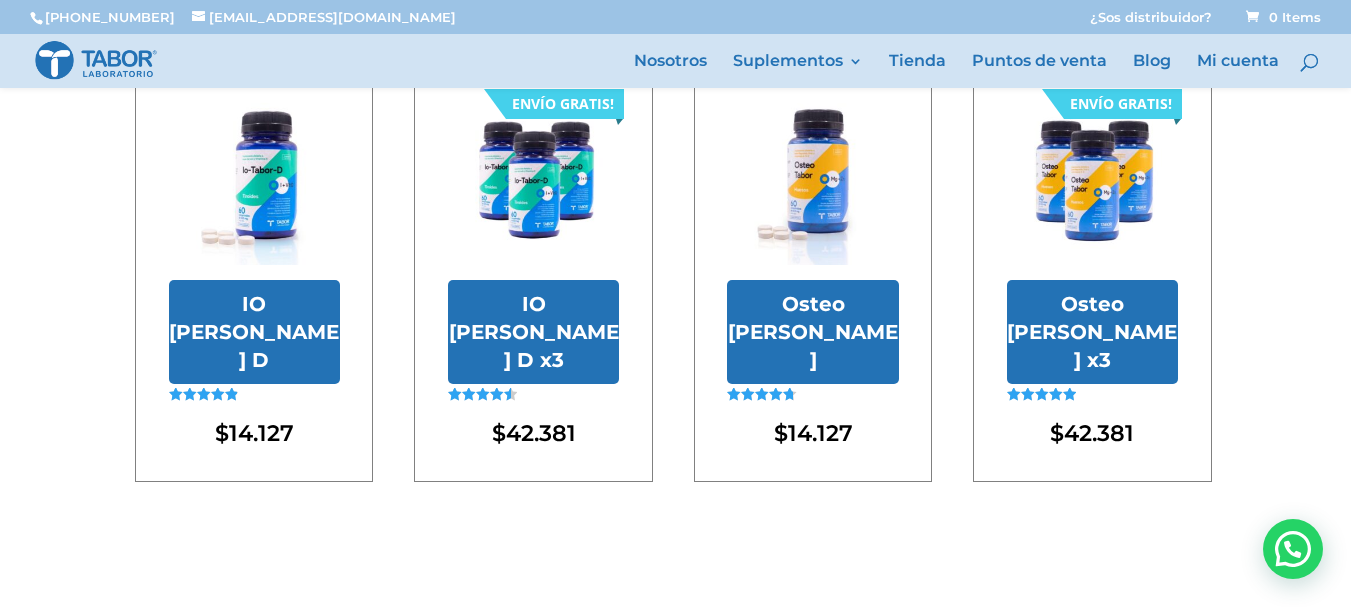 scroll, scrollTop: 646, scrollLeft: 0, axis: vertical 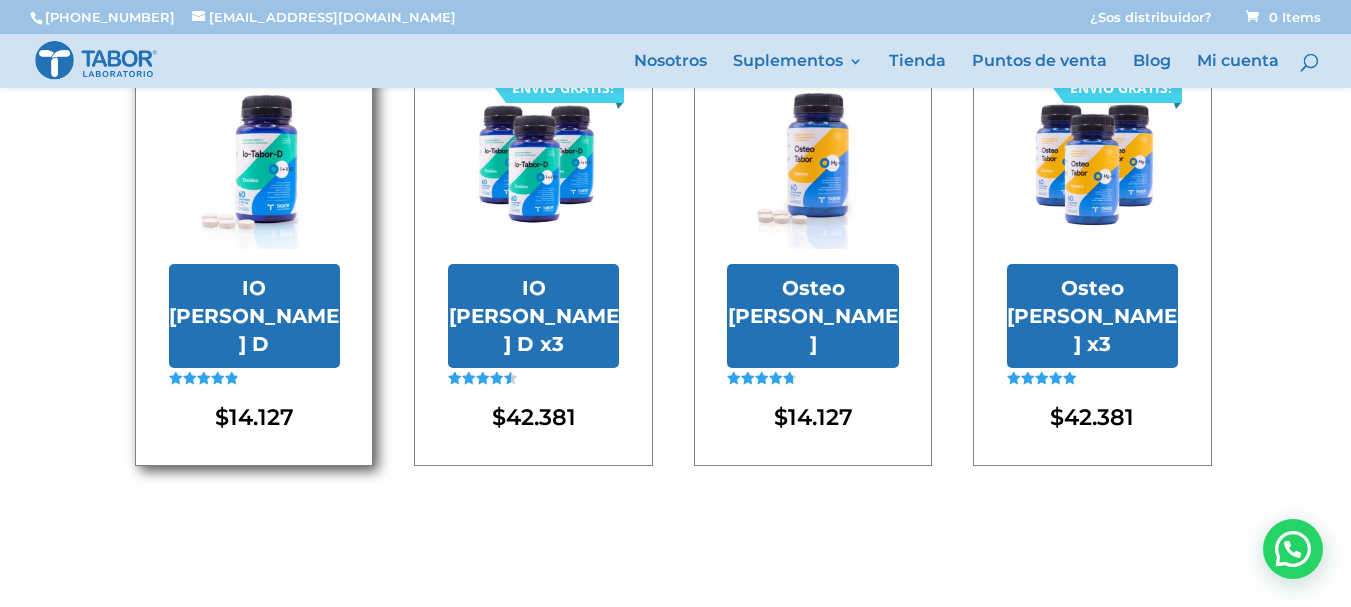 click on "Valorado en  4.92  de 5" at bounding box center (203, 401) 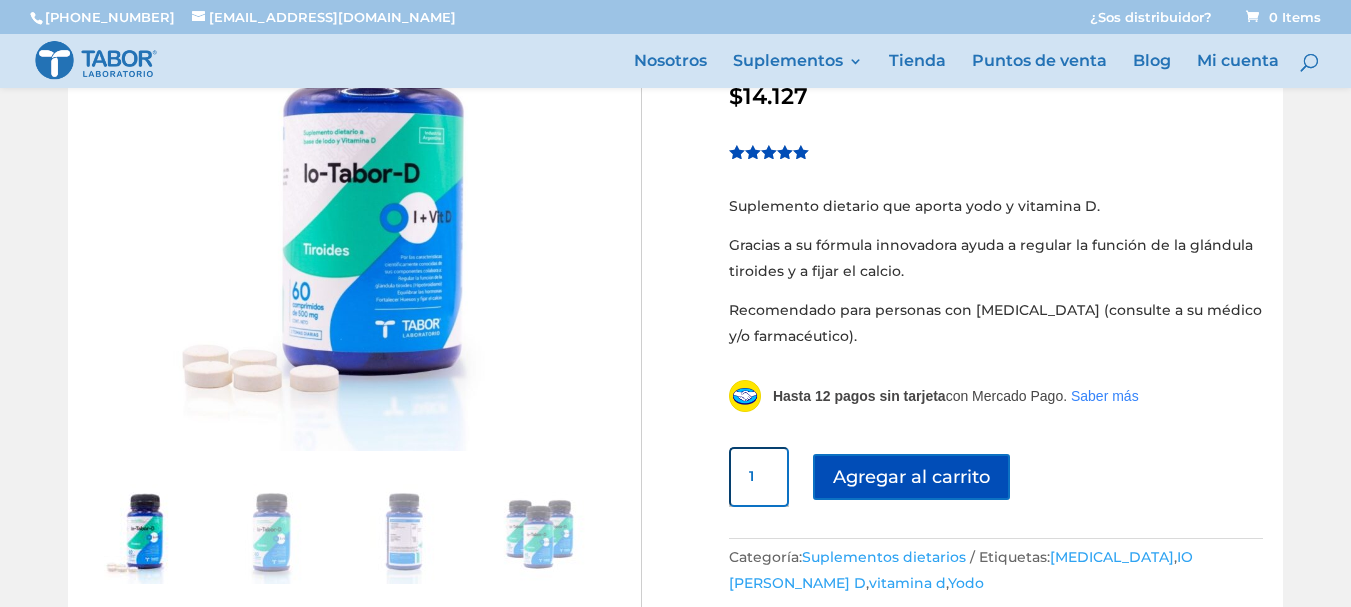 scroll, scrollTop: 200, scrollLeft: 0, axis: vertical 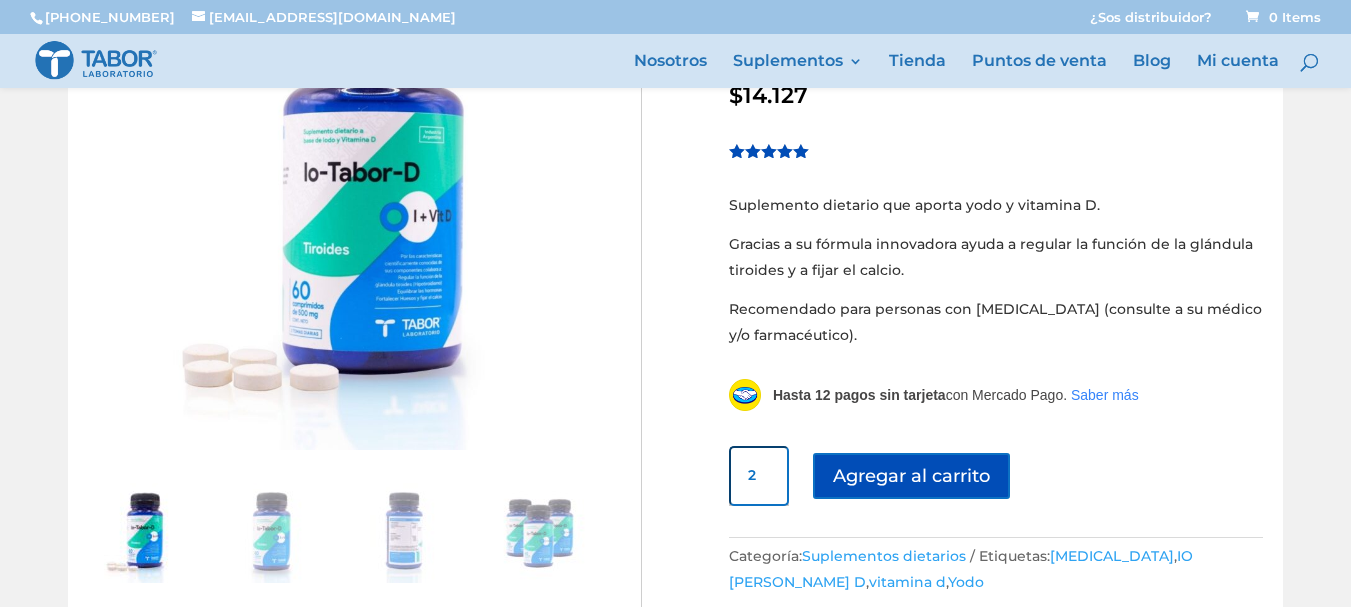 type on "2" 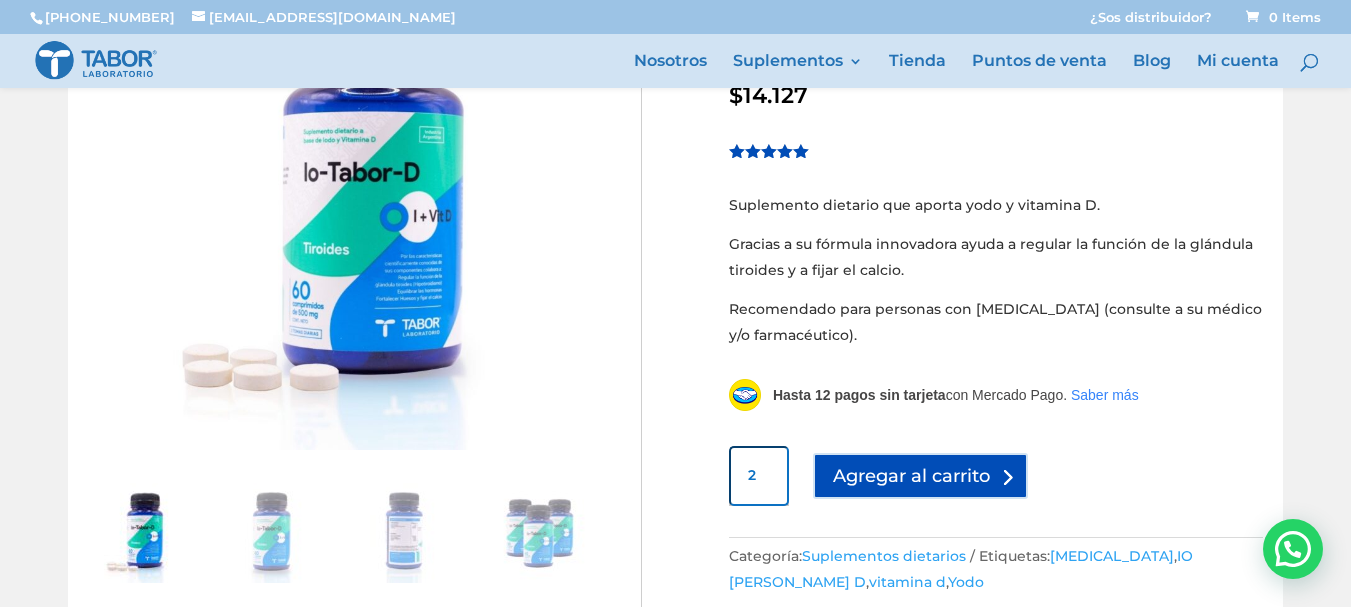 click on "Agregar al carrito" at bounding box center (920, 475) 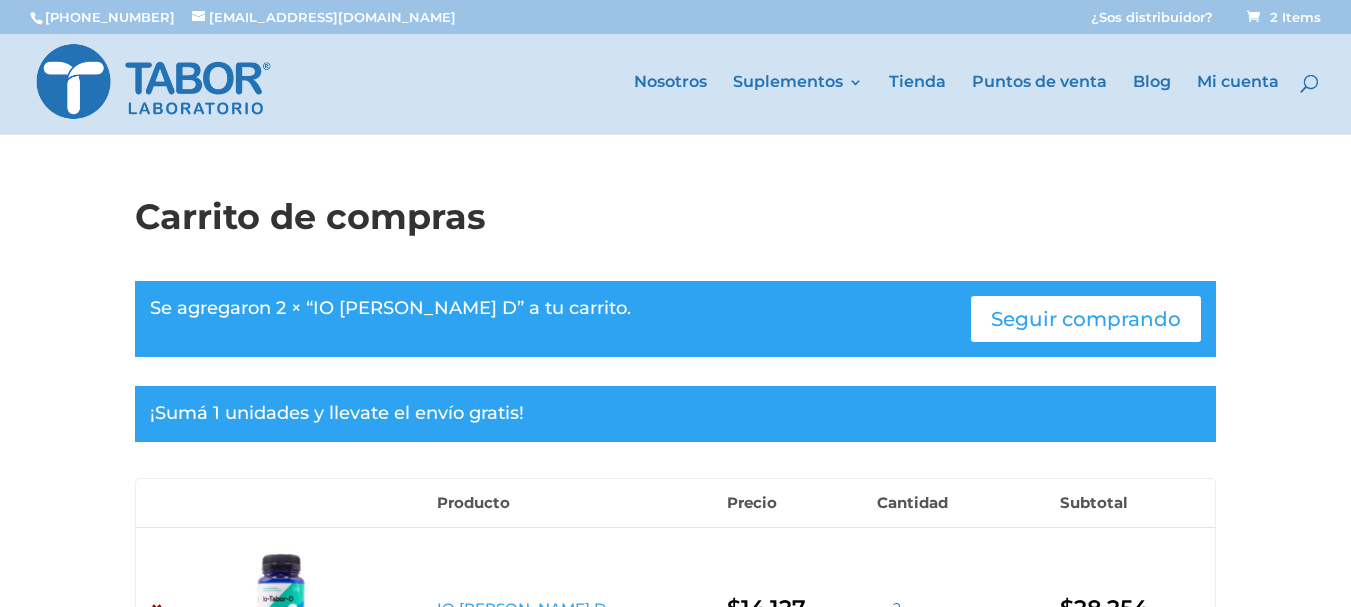 scroll, scrollTop: 0, scrollLeft: 0, axis: both 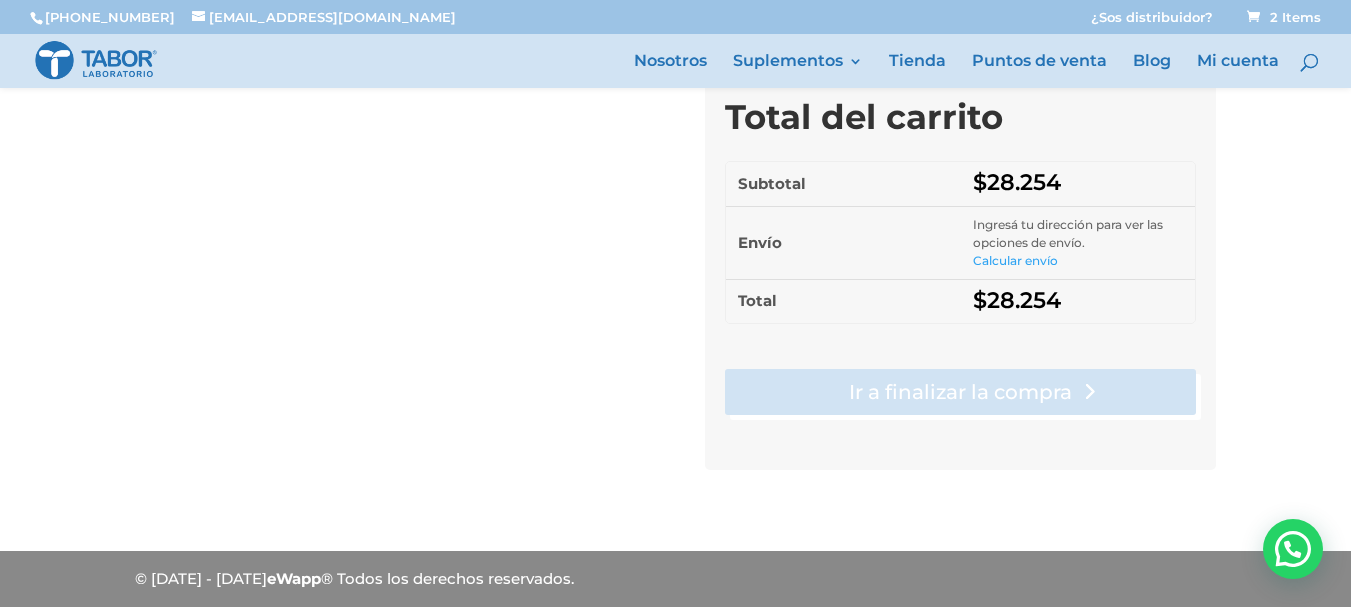 click on "Ir a finalizar la compra" at bounding box center [960, 392] 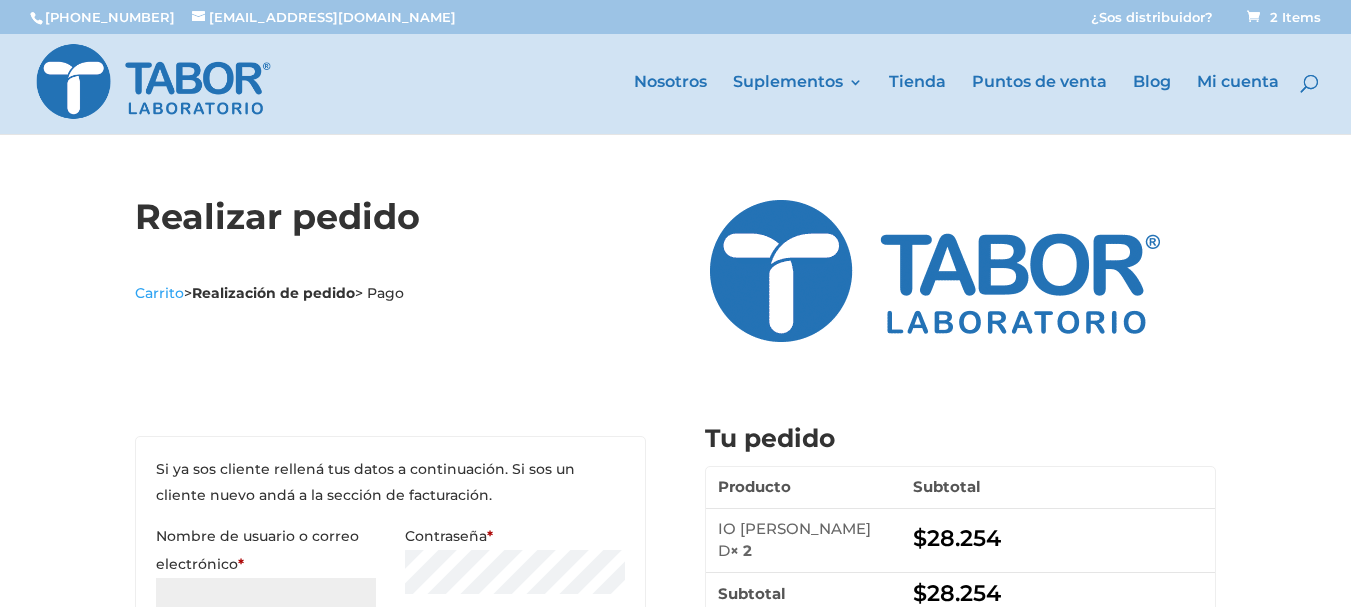 scroll, scrollTop: 0, scrollLeft: 0, axis: both 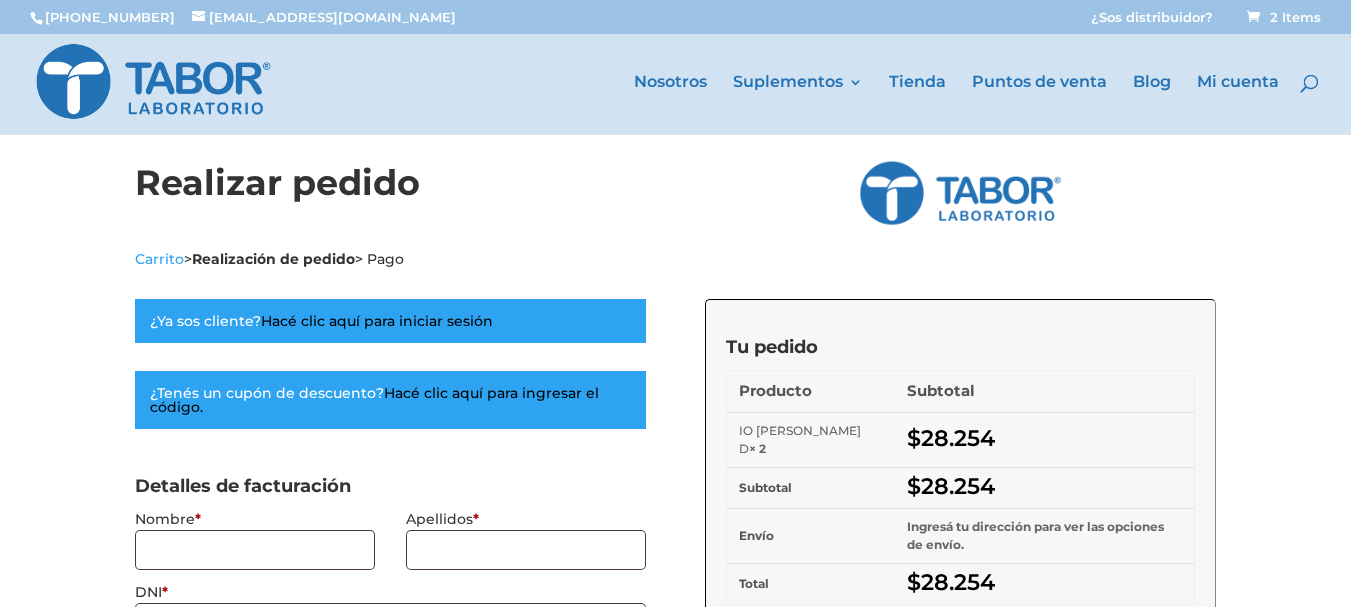 select on "C" 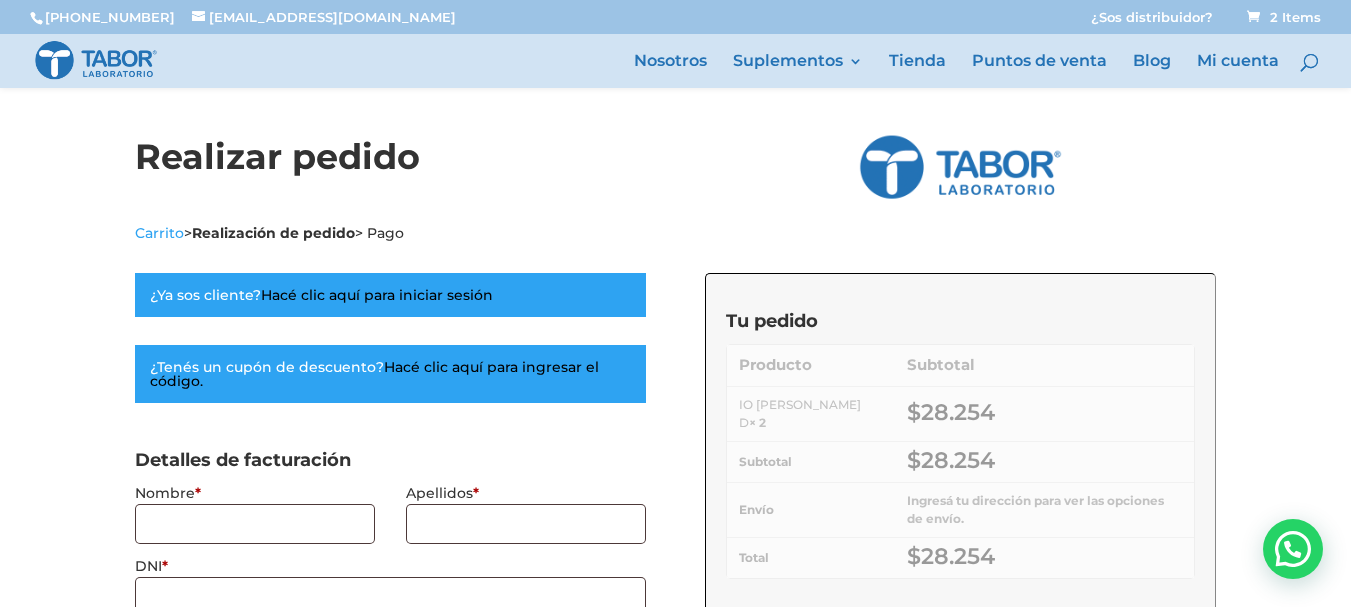 scroll, scrollTop: 0, scrollLeft: 0, axis: both 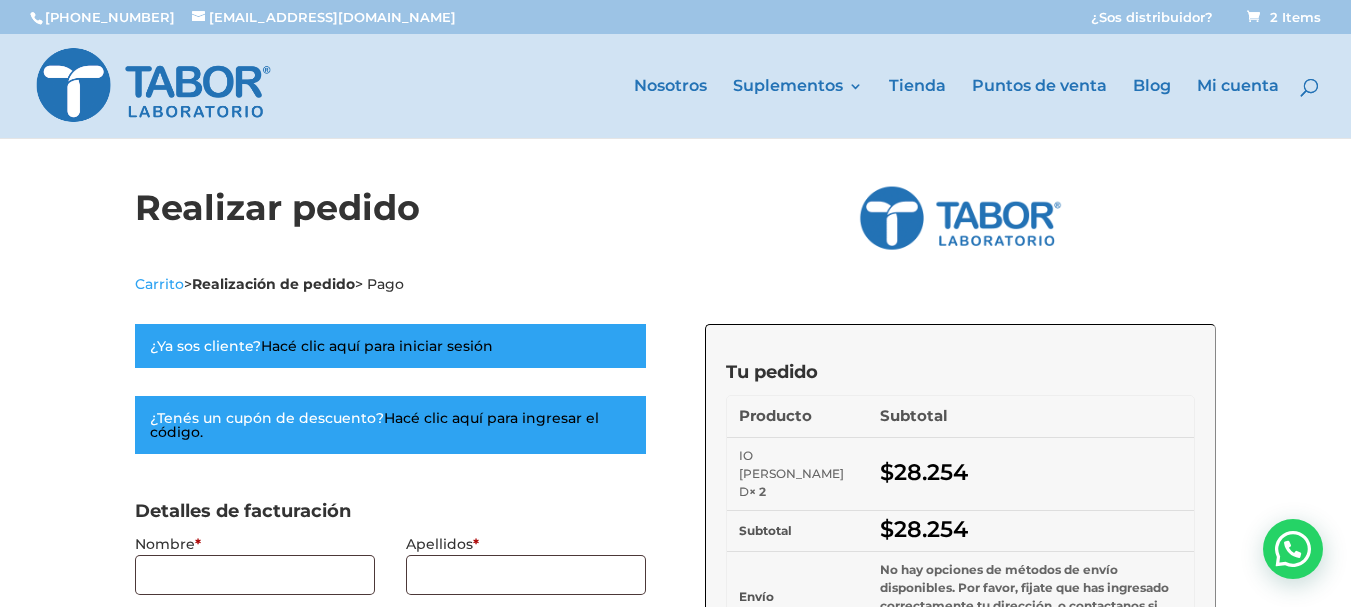 click on "Hacé clic aquí para iniciar sesión" at bounding box center (377, 346) 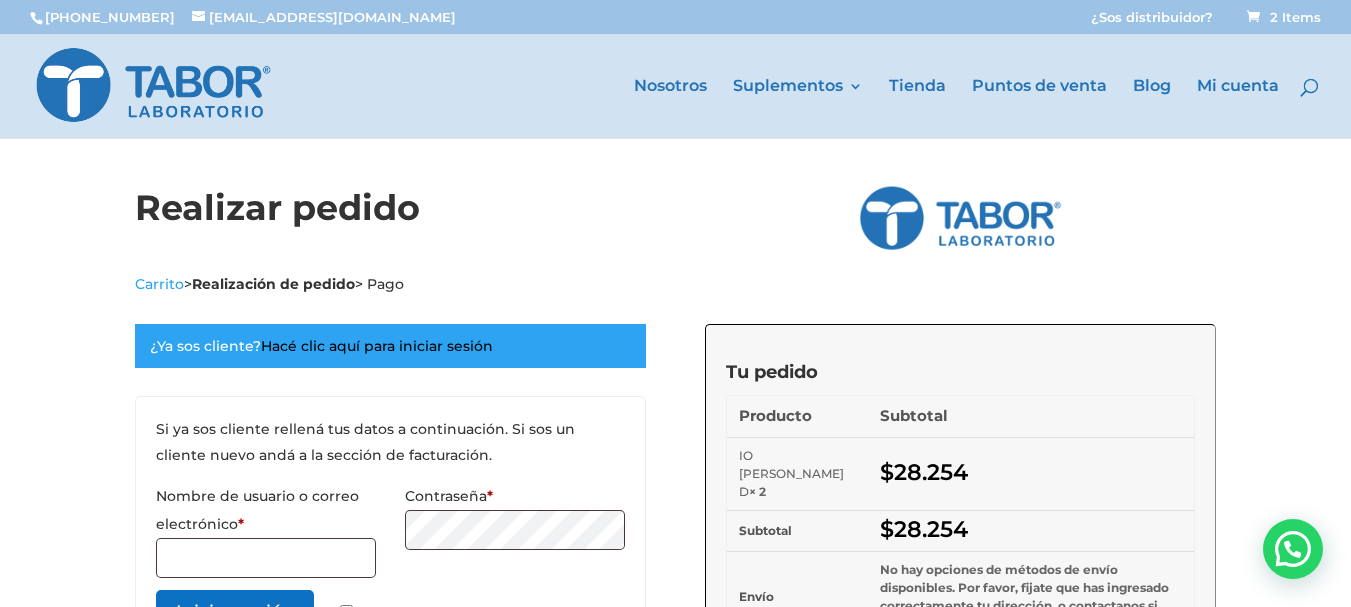 click on "Realizar pedido
Carrito  >  Realización de pedido  > Pago
¿Ya sos cliente?  Hacé clic aquí para iniciar sesión
Si ya sos cliente rellená tus datos a continuación. Si sos un cliente nuevo andá a la sección de facturación.
Nombre de usuario o correo electrónico  *
Contraseña  *
Iniciar sesión
Recordarme
¿Olvidaste la contraseña?
¿Tenés un cupón de descuento?  Hacé clic aquí para ingresar el código.
Cupón:
Aplicar cupón" at bounding box center [675, 1099] 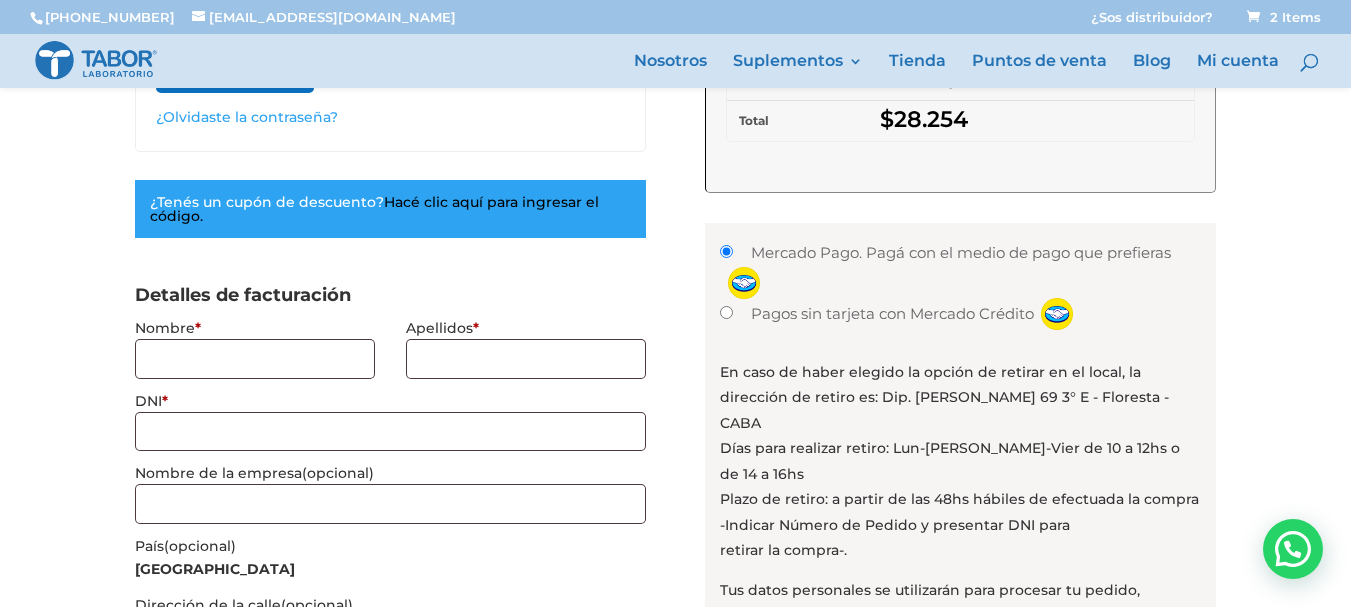 scroll, scrollTop: 500, scrollLeft: 0, axis: vertical 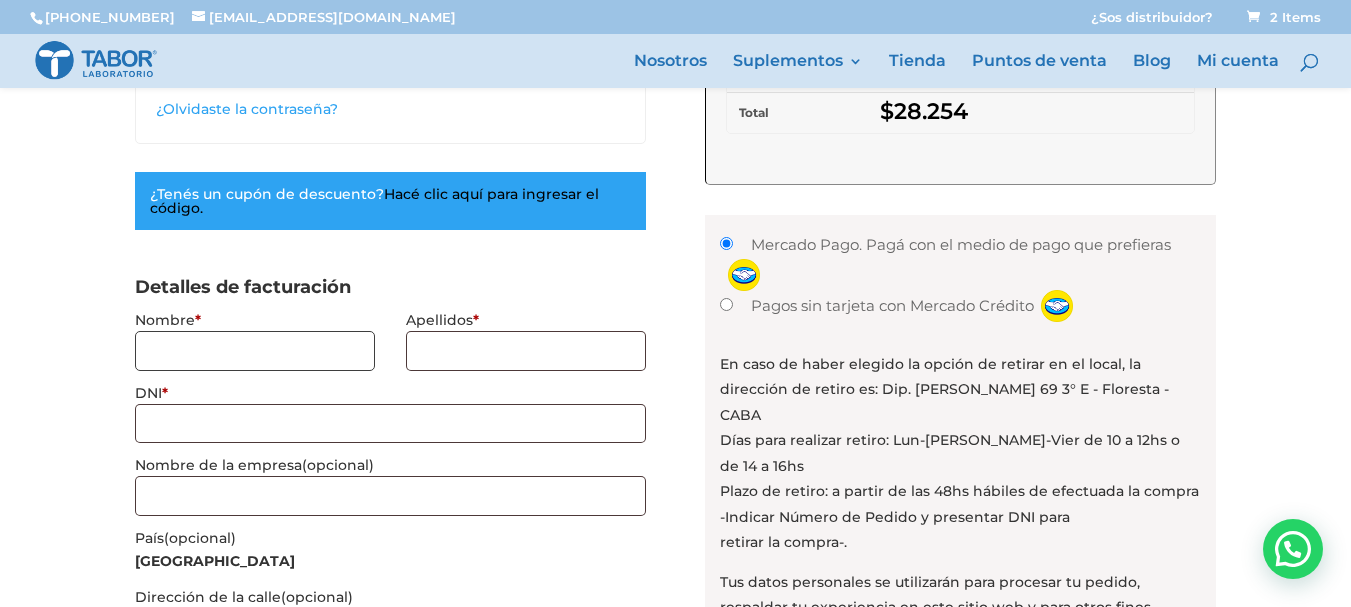 click on "Nombre  *" at bounding box center (255, 351) 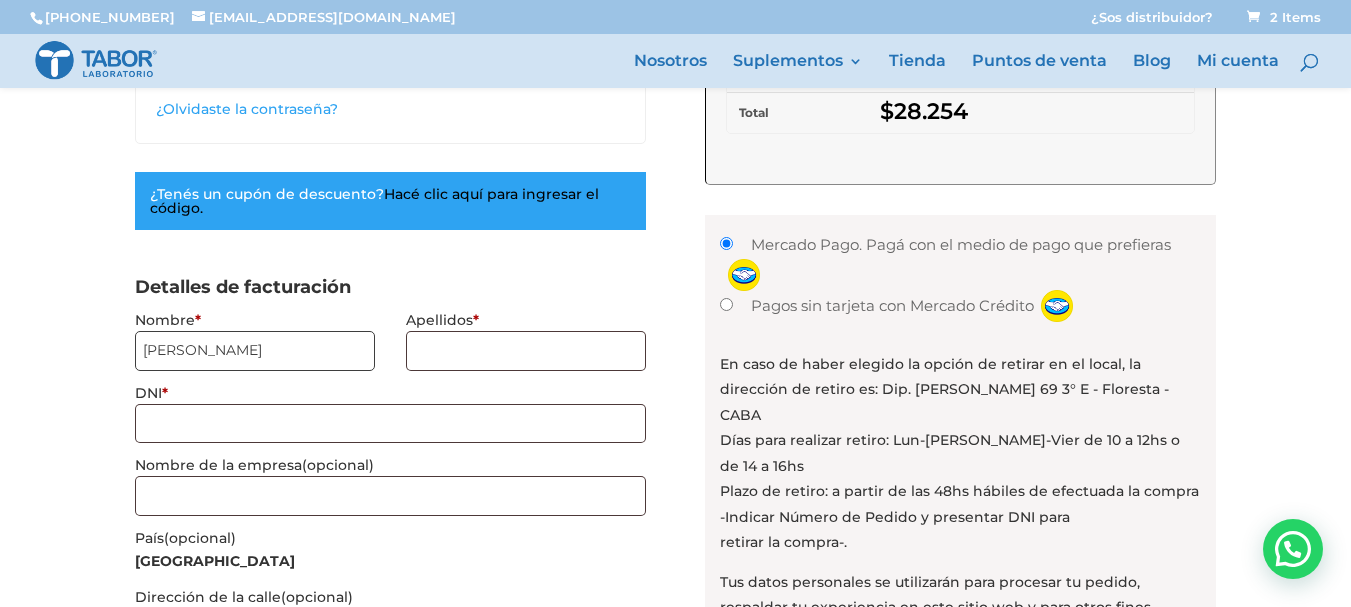 type on "Graciela" 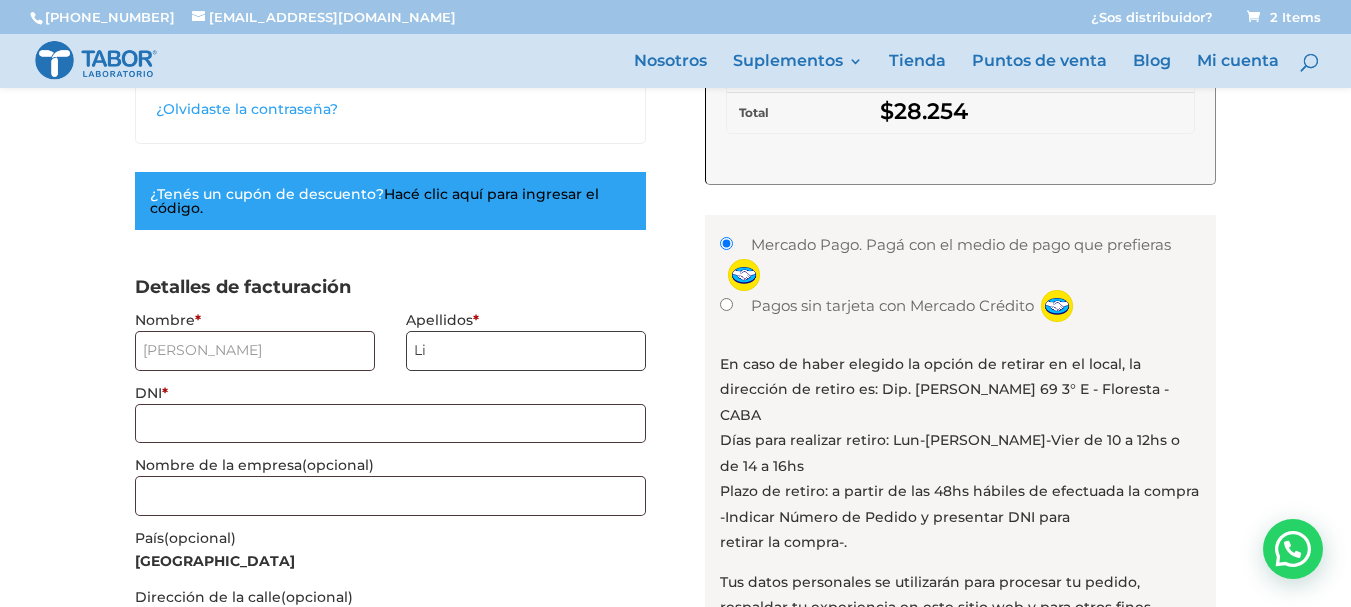 type on "L" 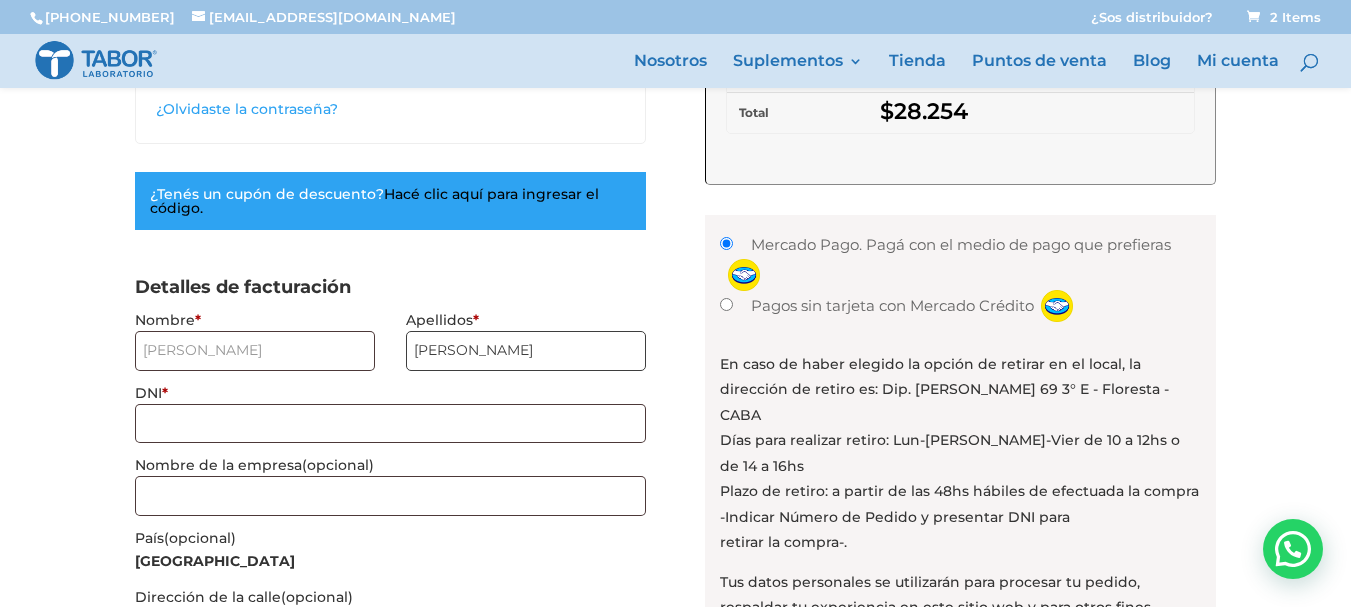 type on "Nuñez" 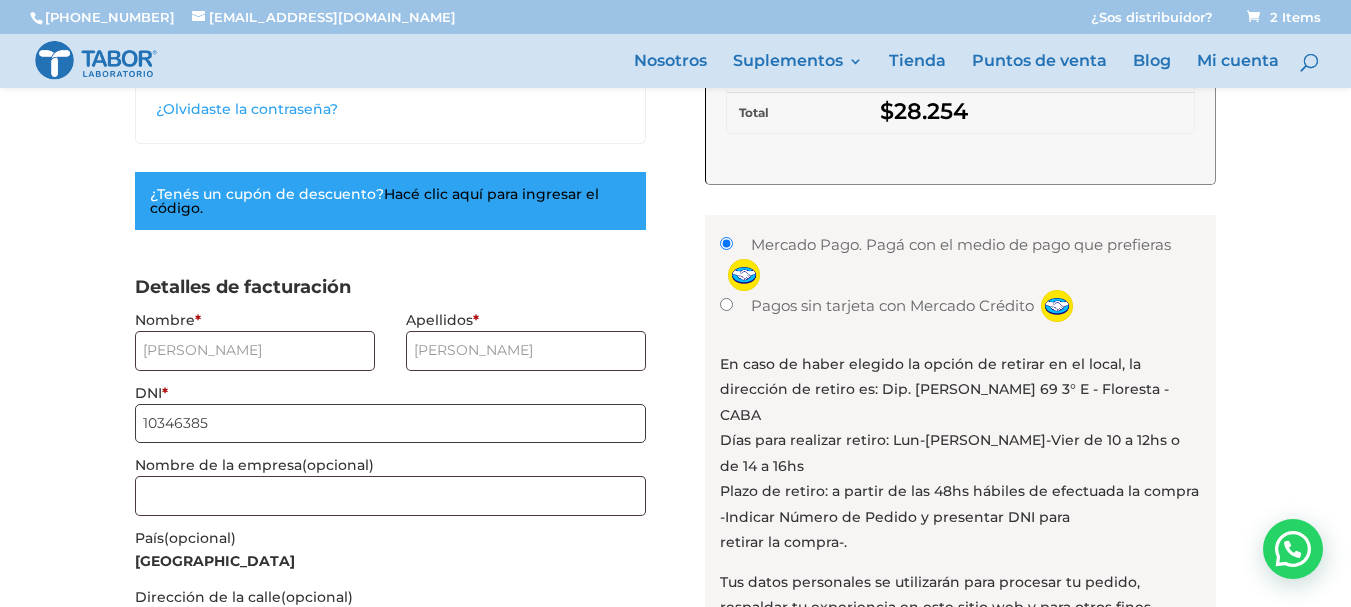 type on "10346385" 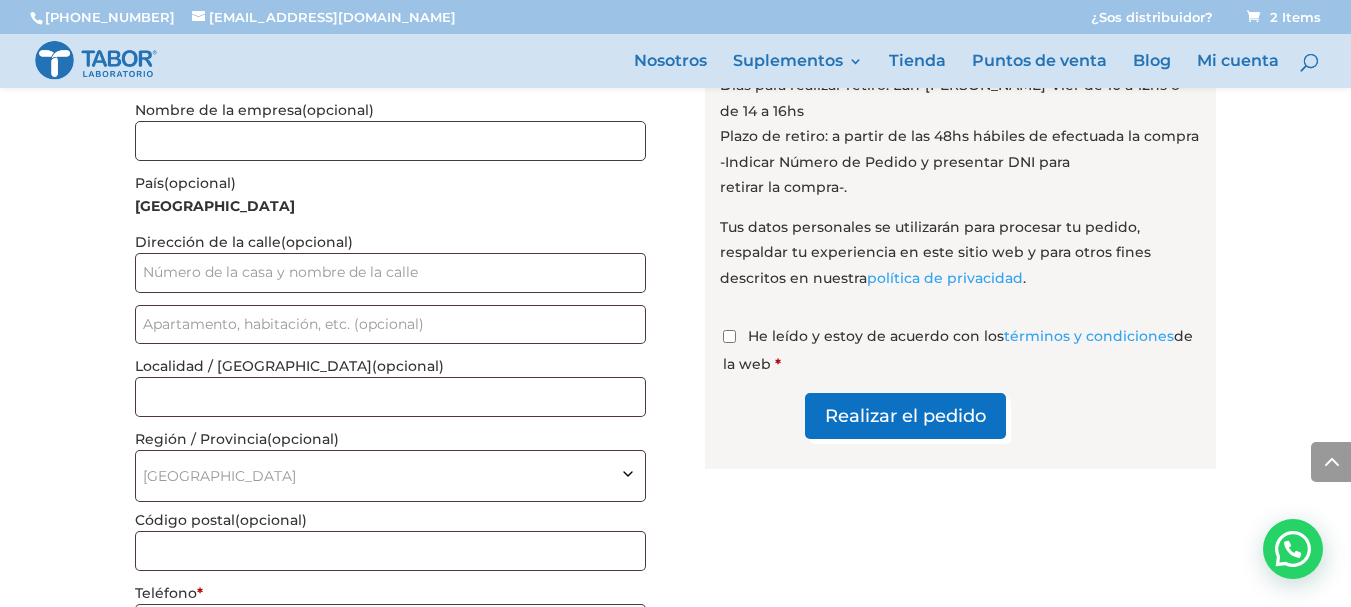 scroll, scrollTop: 900, scrollLeft: 0, axis: vertical 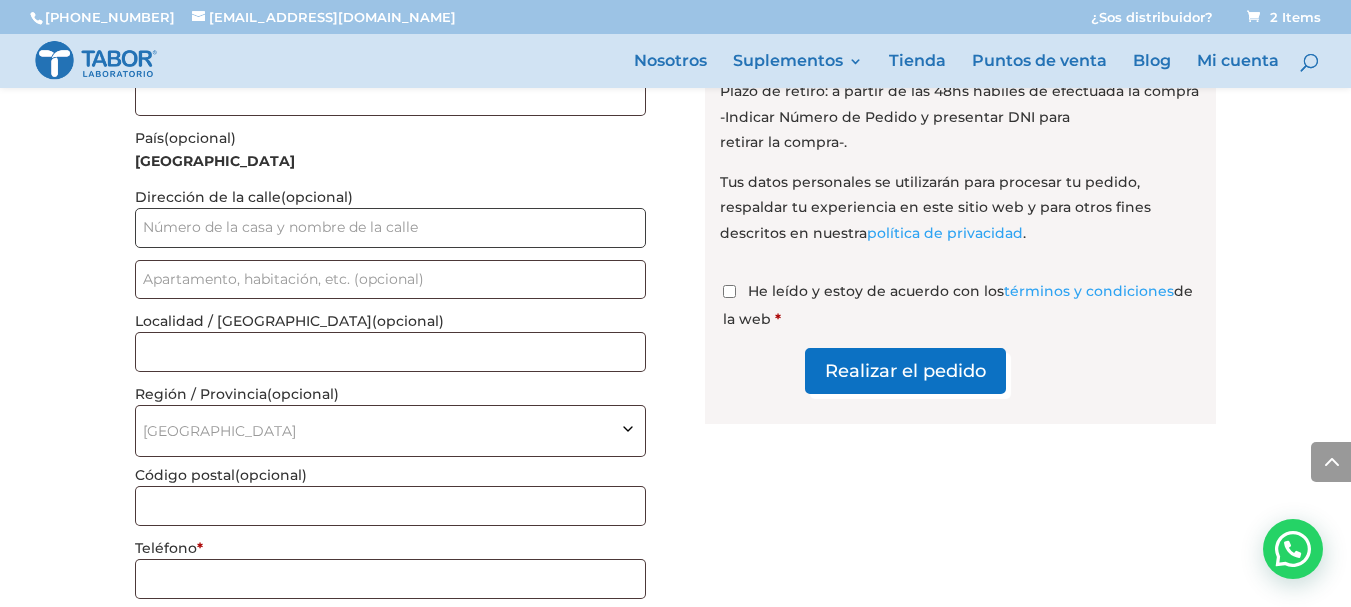click on "Dirección de la calle  (opcional)" at bounding box center [390, 228] 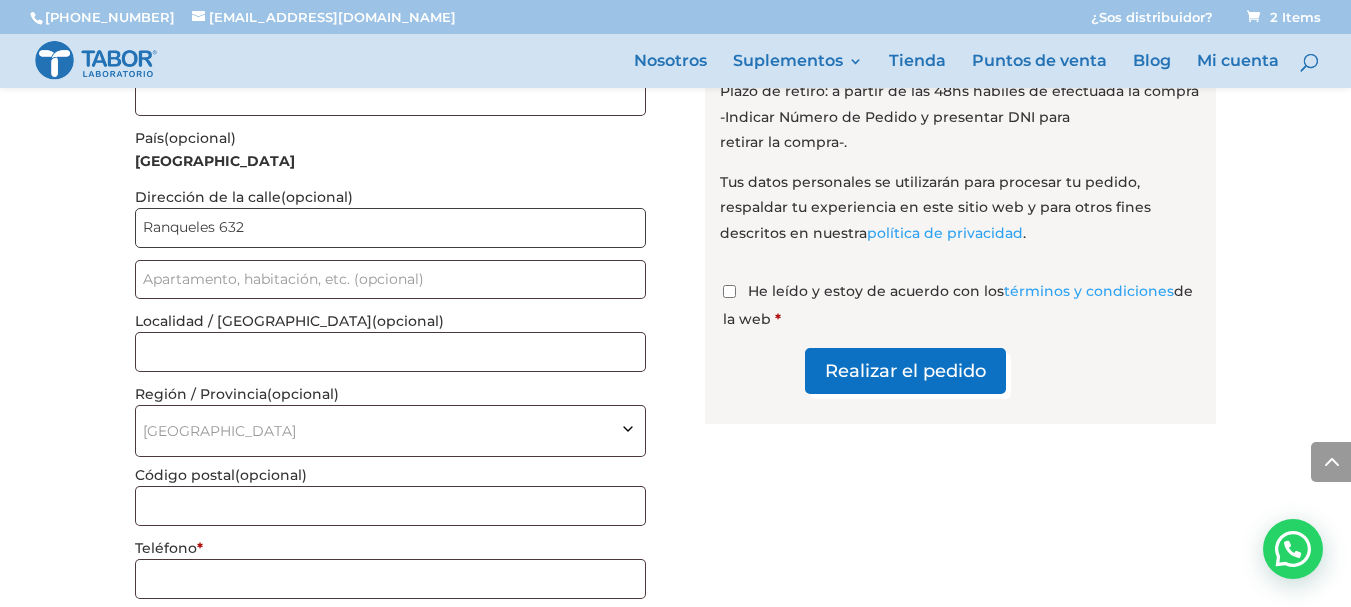 type on "Ranqueles 632" 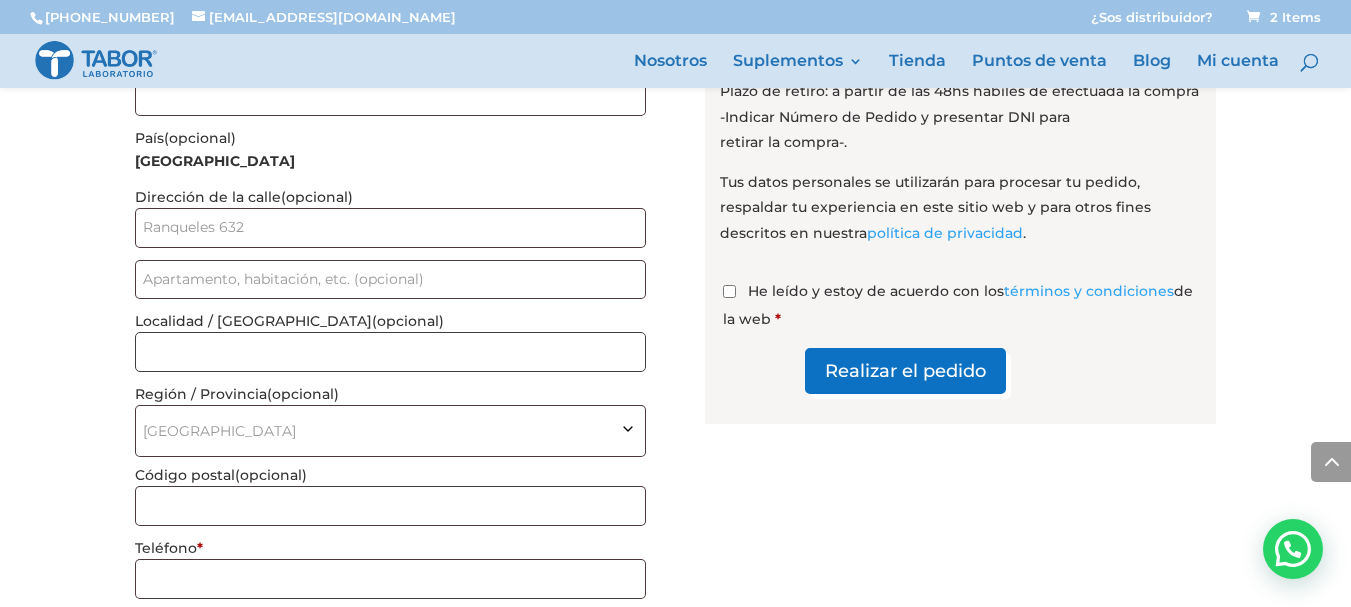 click on "Localidad / Ciudad  (opcional)" at bounding box center [390, 352] 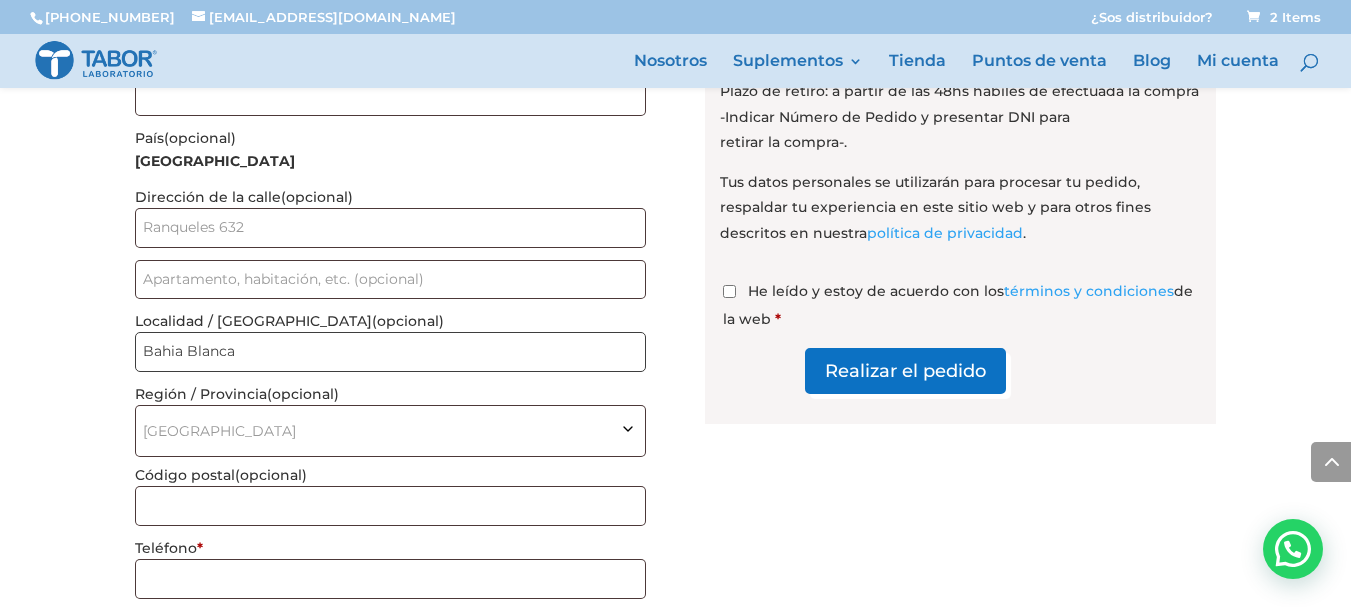type on "Bahia Blanca" 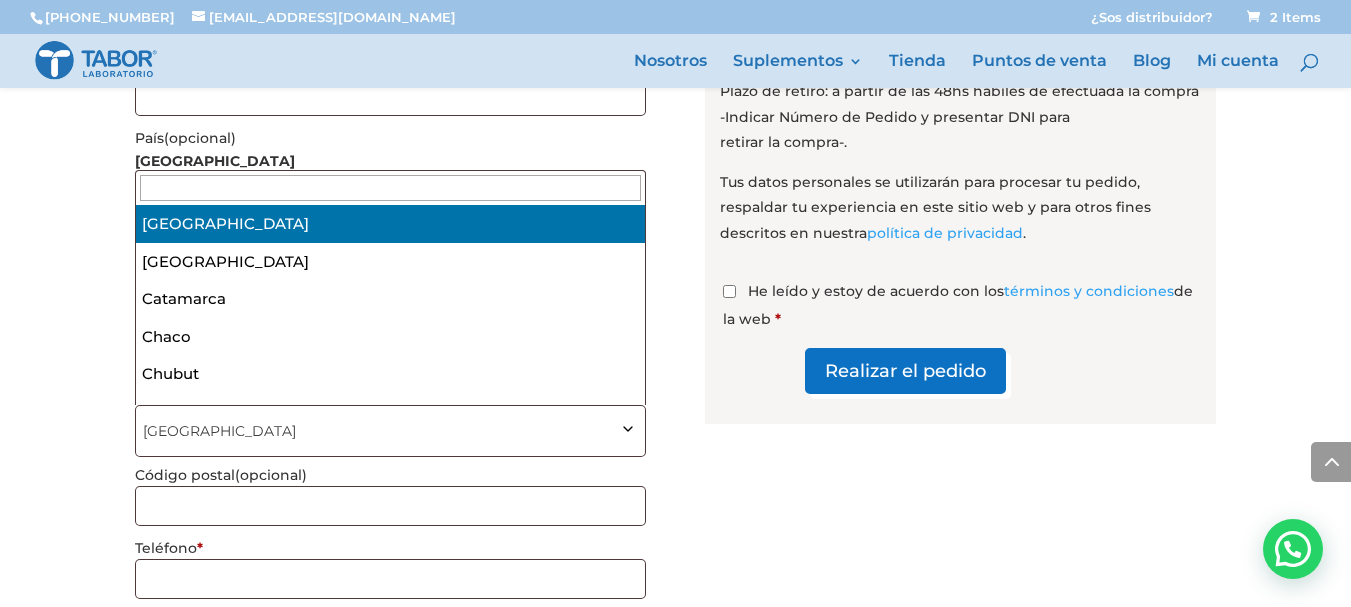 click on "Ciudad Autónoma de Buenos Aires" at bounding box center [390, 431] 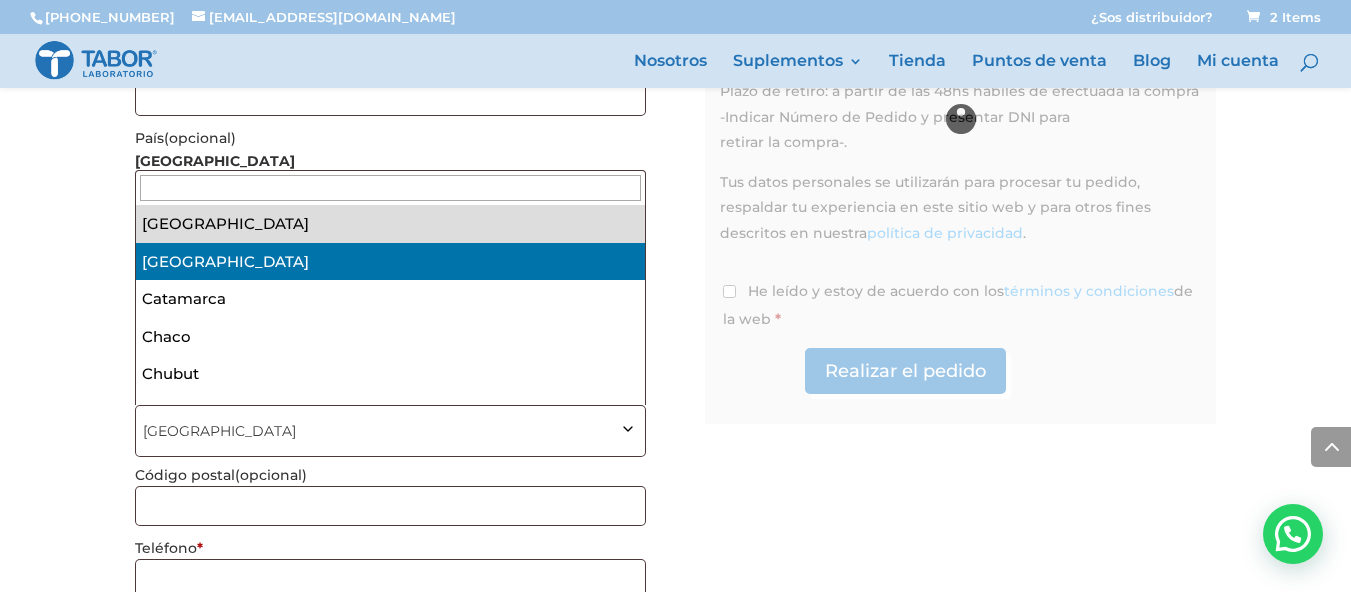 select on "B" 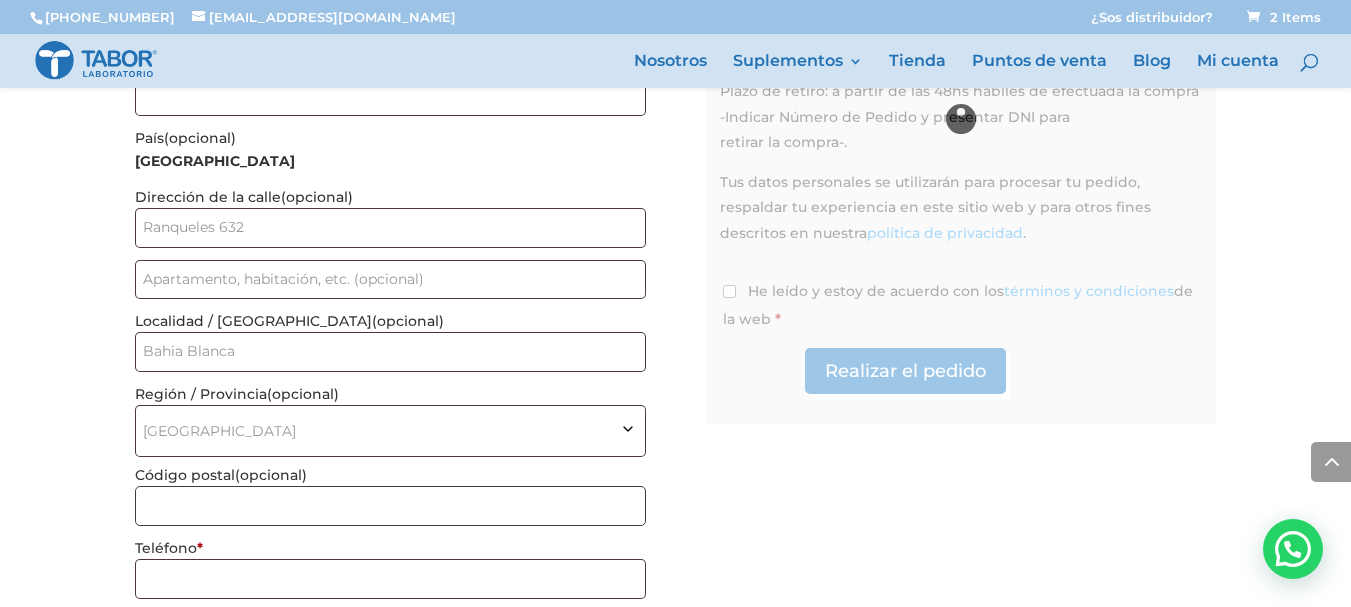 click on "Código postal  (opcional)" at bounding box center (390, 506) 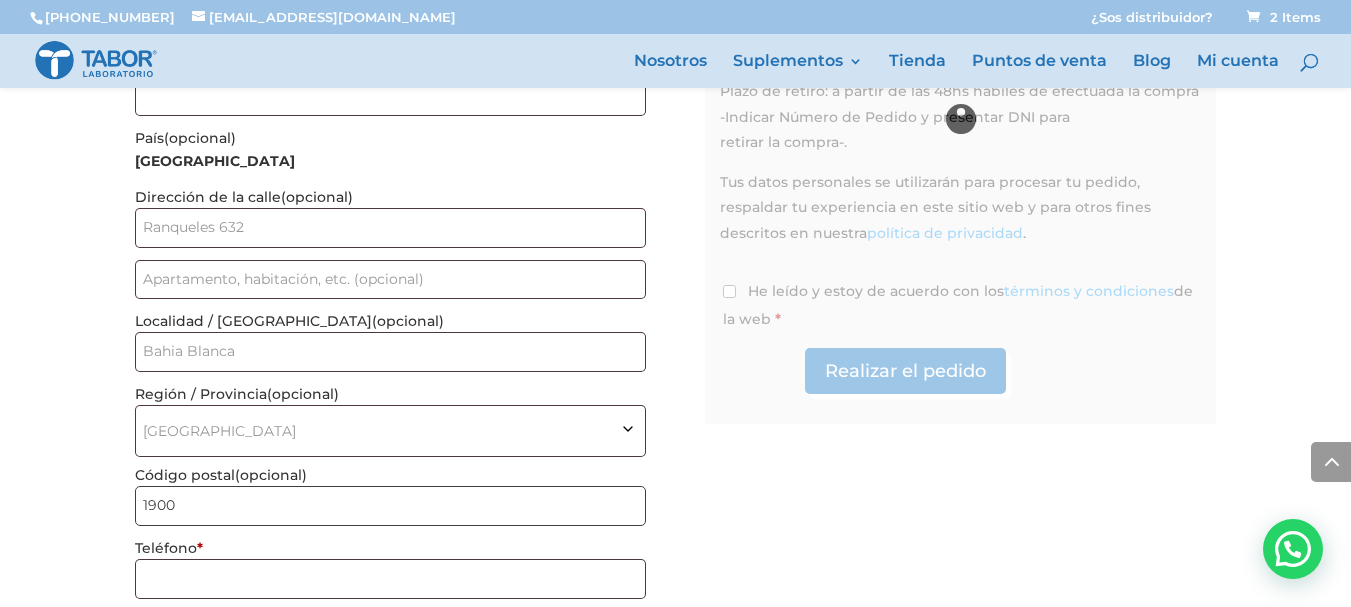 type on "1900" 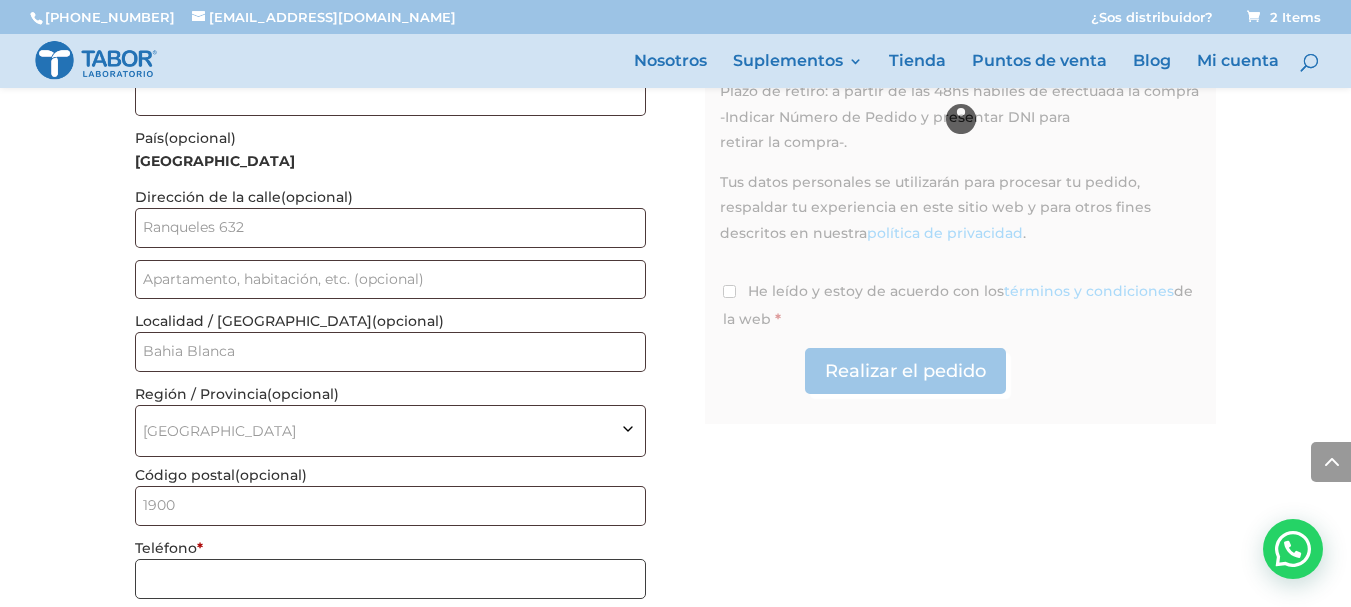 click on "Teléfono  *" at bounding box center [390, 579] 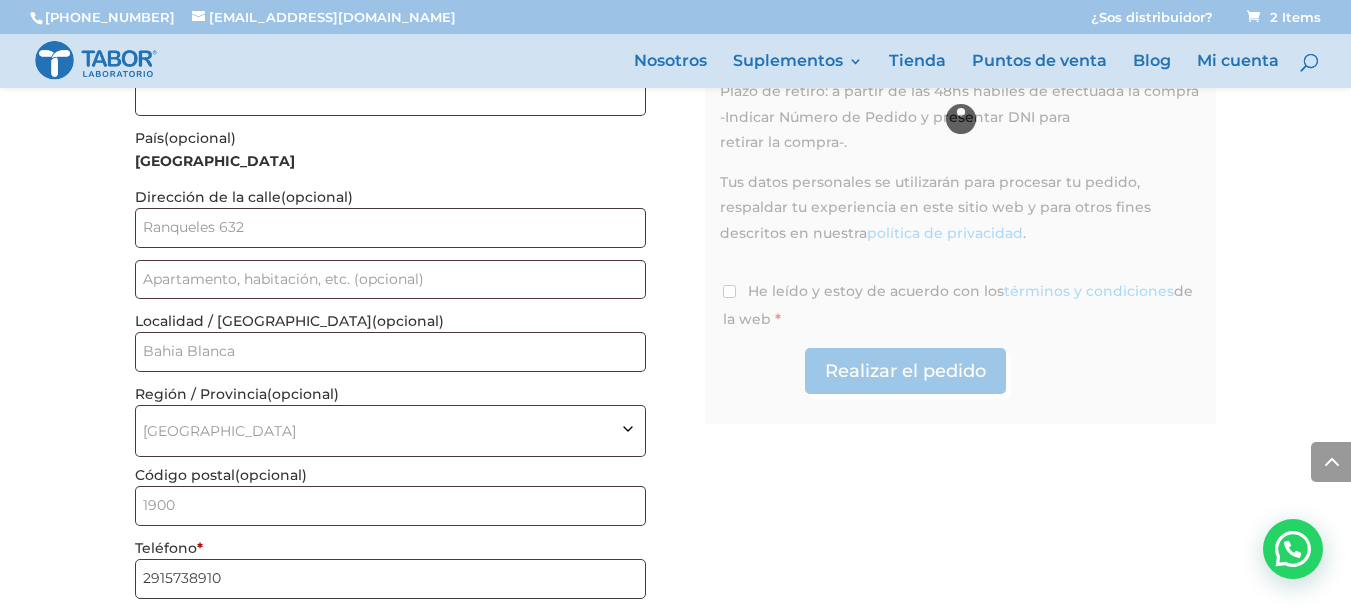 type on "2915738910" 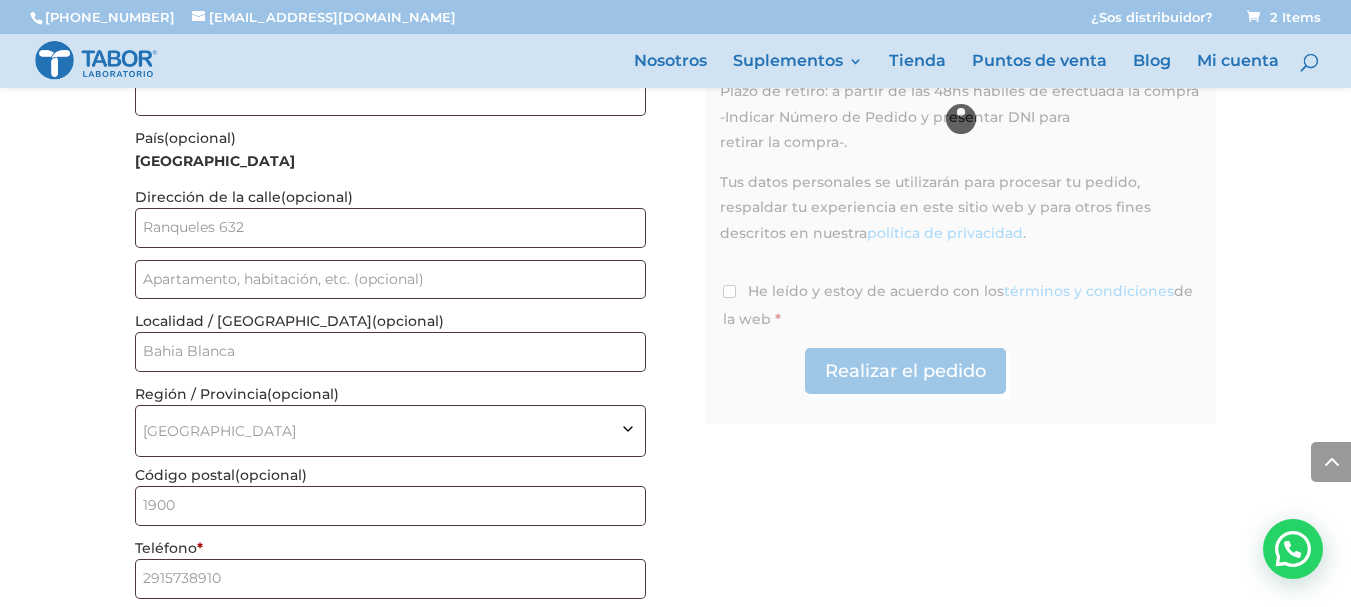 click on "Realizar pedido
Carrito  >  Realización de pedido  > Pago
¿Ya sos cliente?  Hacé clic aquí para iniciar sesión
Si ya sos cliente rellená tus datos a continuación. Si sos un cliente nuevo andá a la sección de facturación.
Nombre de usuario o correo electrónico  *
Contraseña  *
Iniciar sesión
Recordarme
¿Olvidaste la contraseña?
¿Tenés un cupón de descuento?  Hacé clic aquí para ingresar el código.
Cupón:
Aplicar cupón" at bounding box center (675, 149) 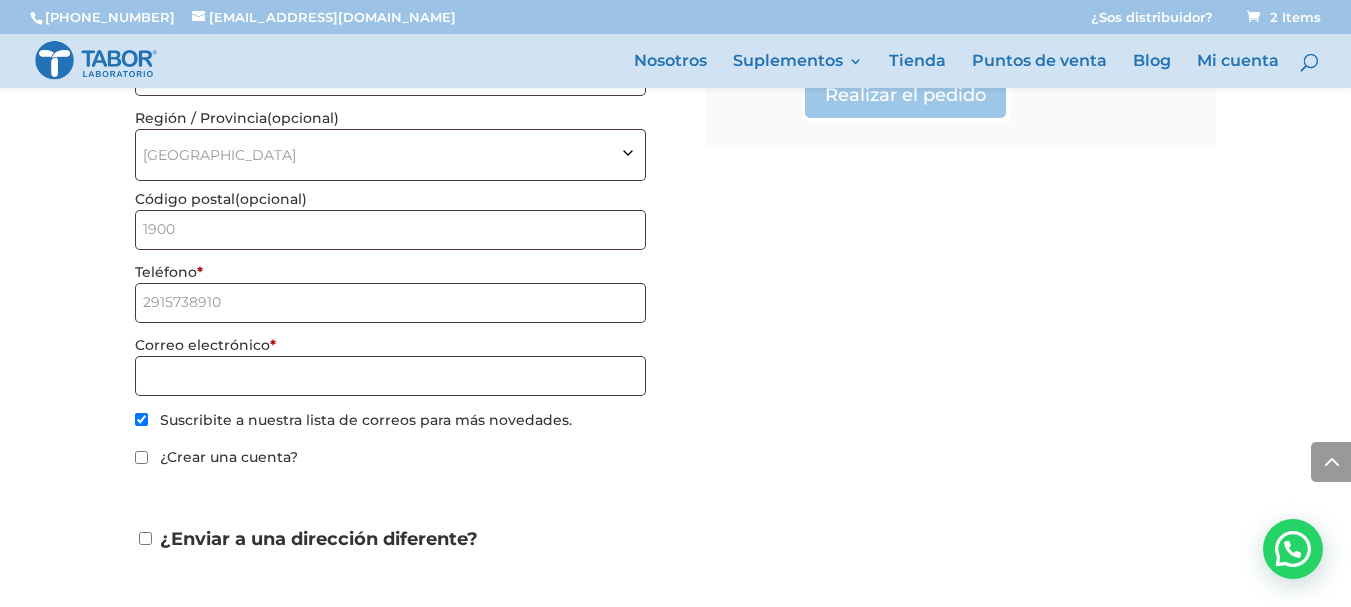scroll, scrollTop: 1200, scrollLeft: 0, axis: vertical 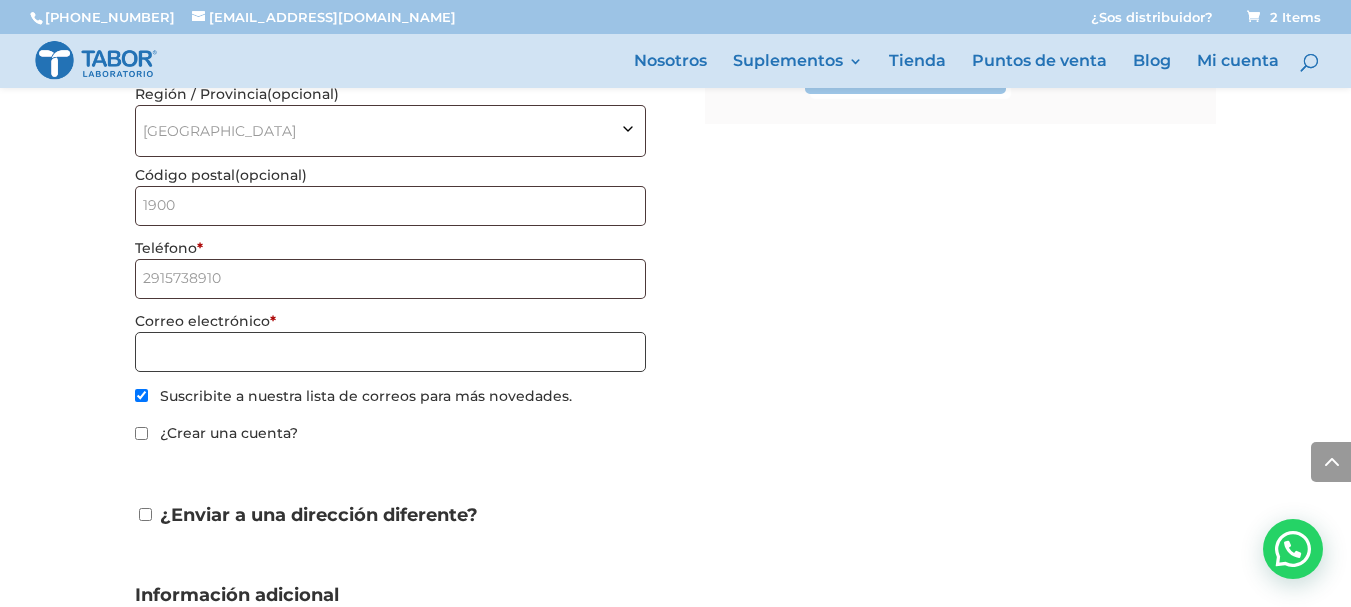 click on "Correo electrónico  *" at bounding box center (390, 352) 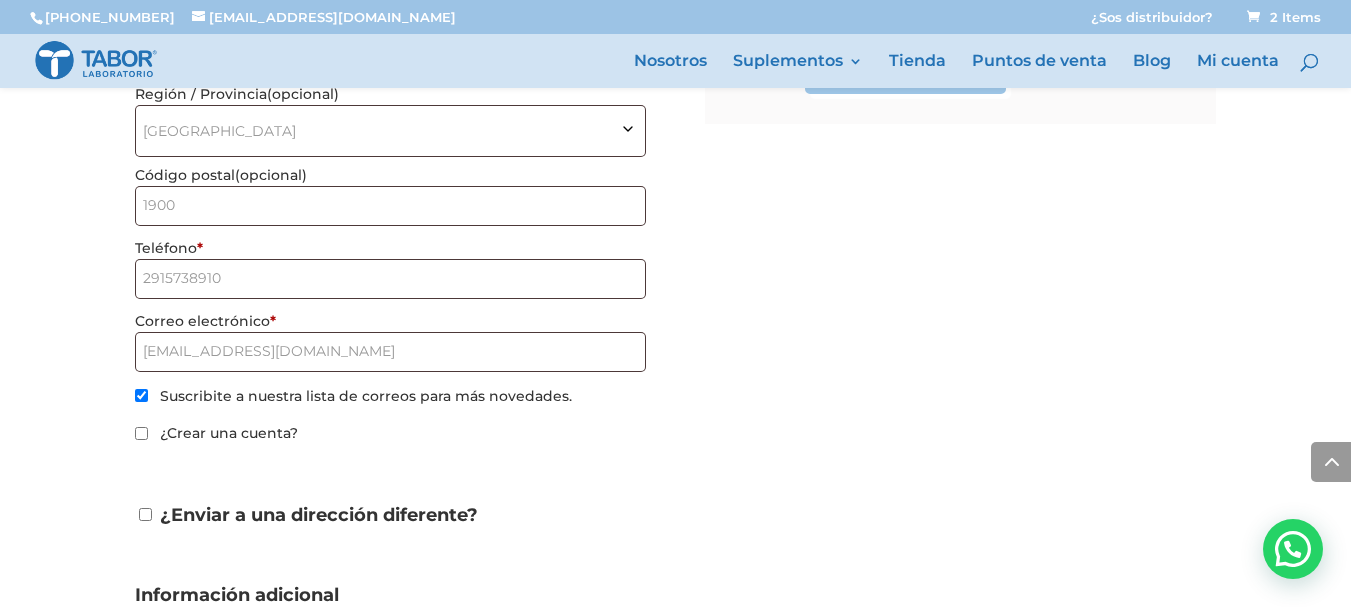 click on "Suscribite a nuestra lista de correos para más novedades." at bounding box center [366, 396] 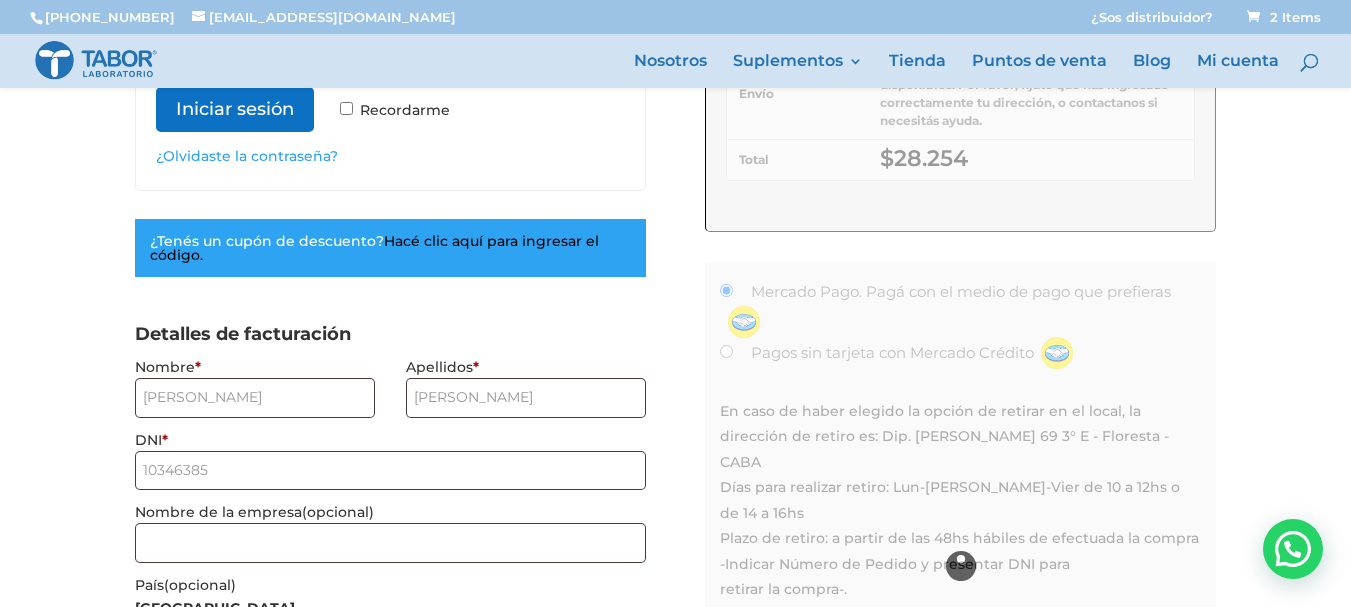 scroll, scrollTop: 500, scrollLeft: 0, axis: vertical 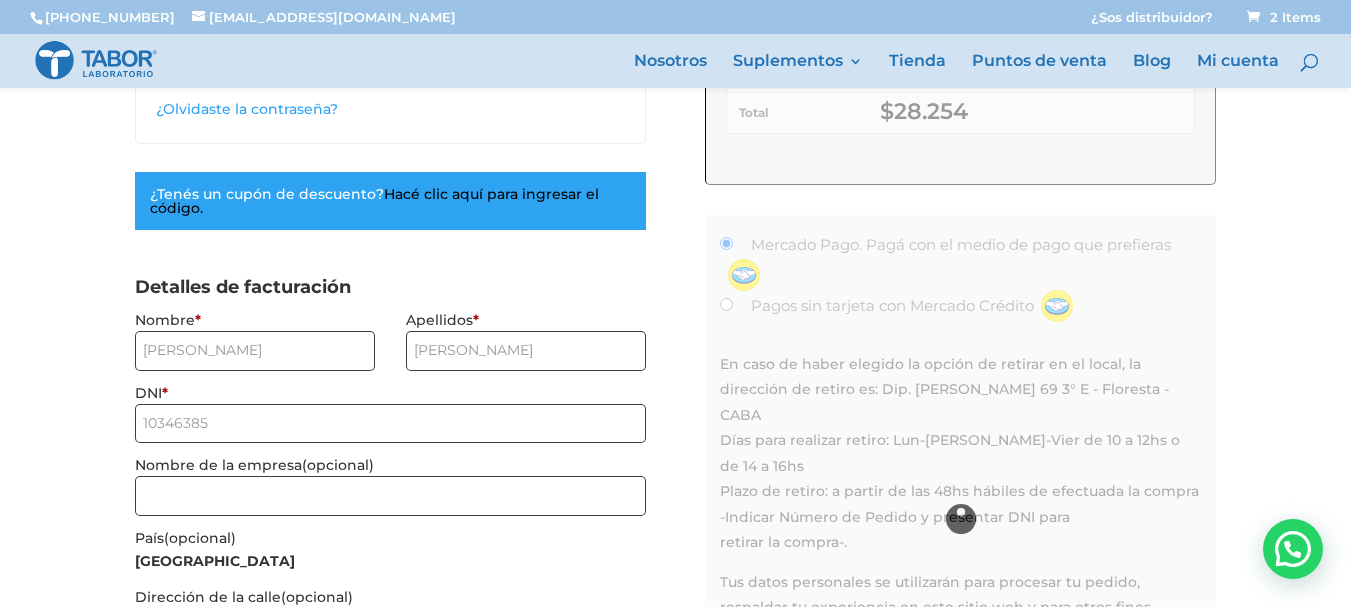 click at bounding box center (960, 519) 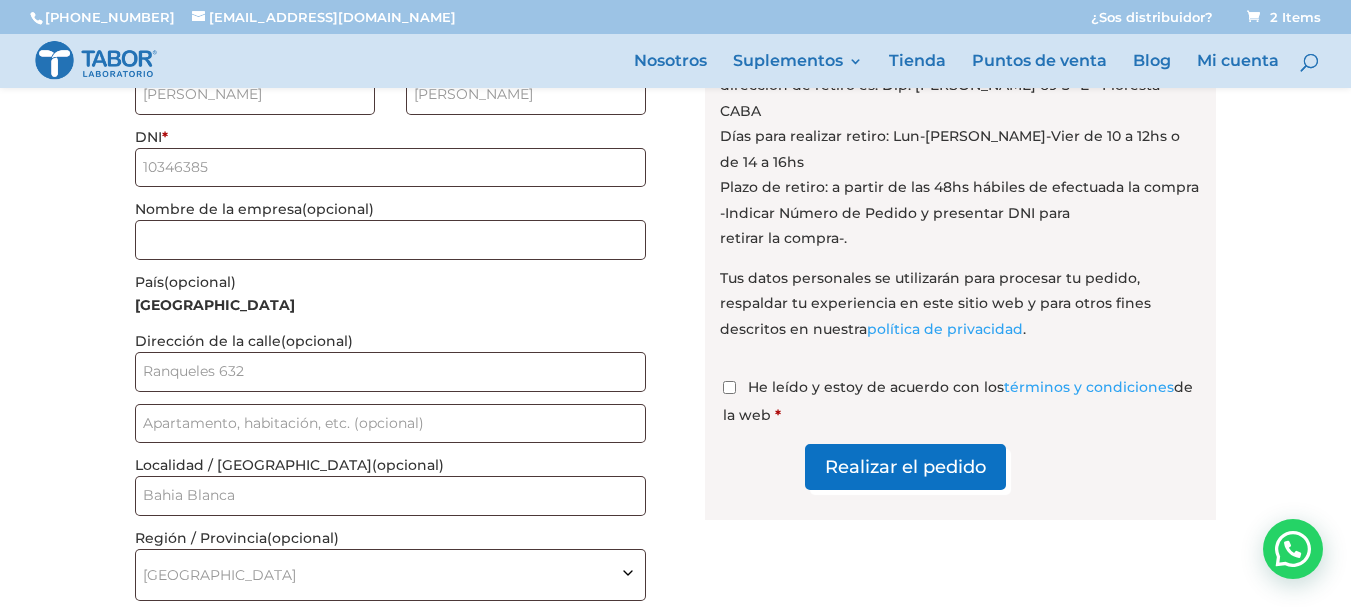 scroll, scrollTop: 800, scrollLeft: 0, axis: vertical 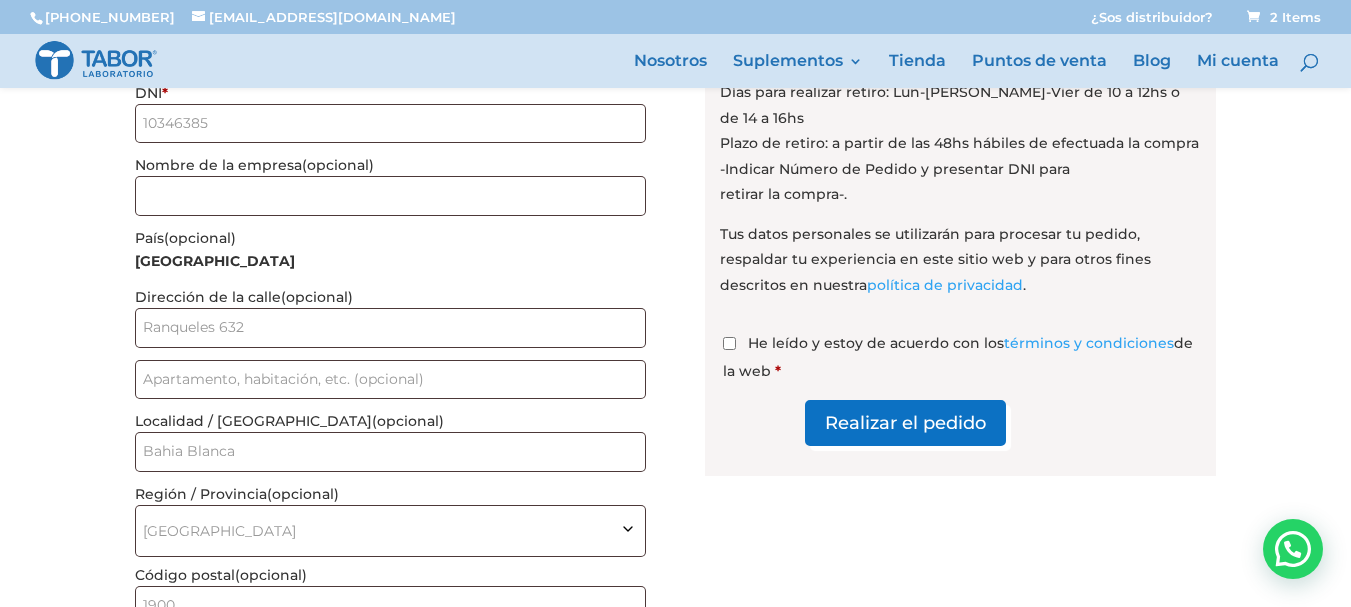 click on "He leído y estoy de acuerdo con los  términos y condiciones  de la web   *" at bounding box center (729, 343) 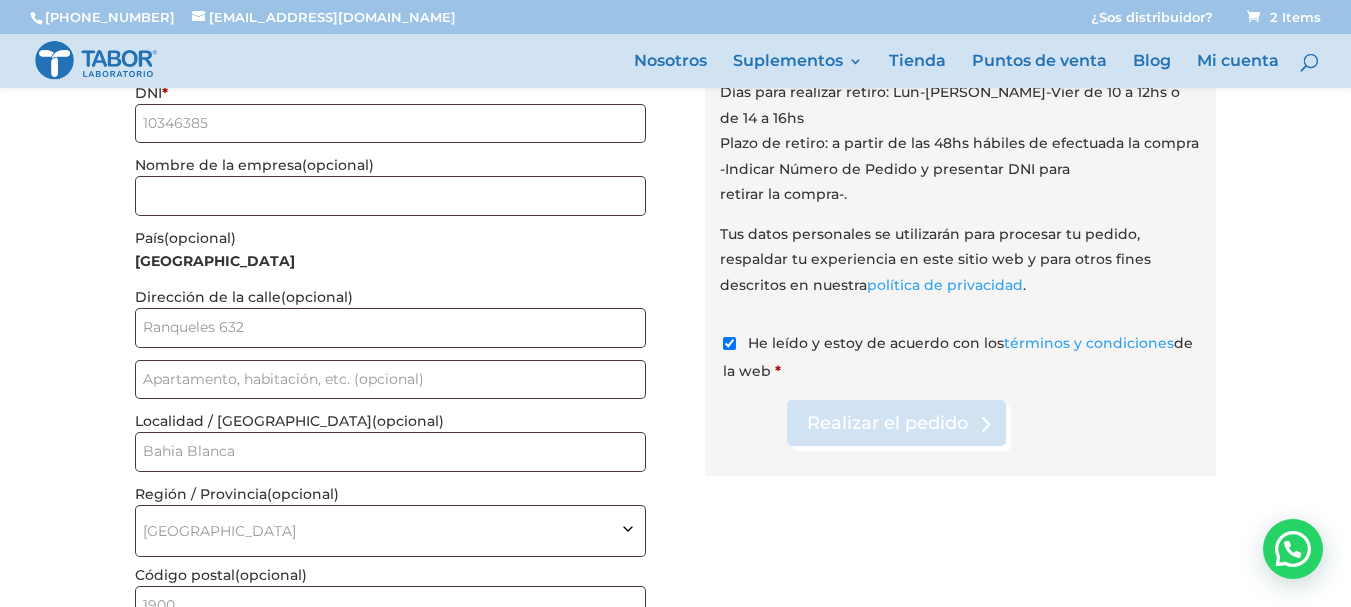 click on "Realizar el pedido" at bounding box center [896, 422] 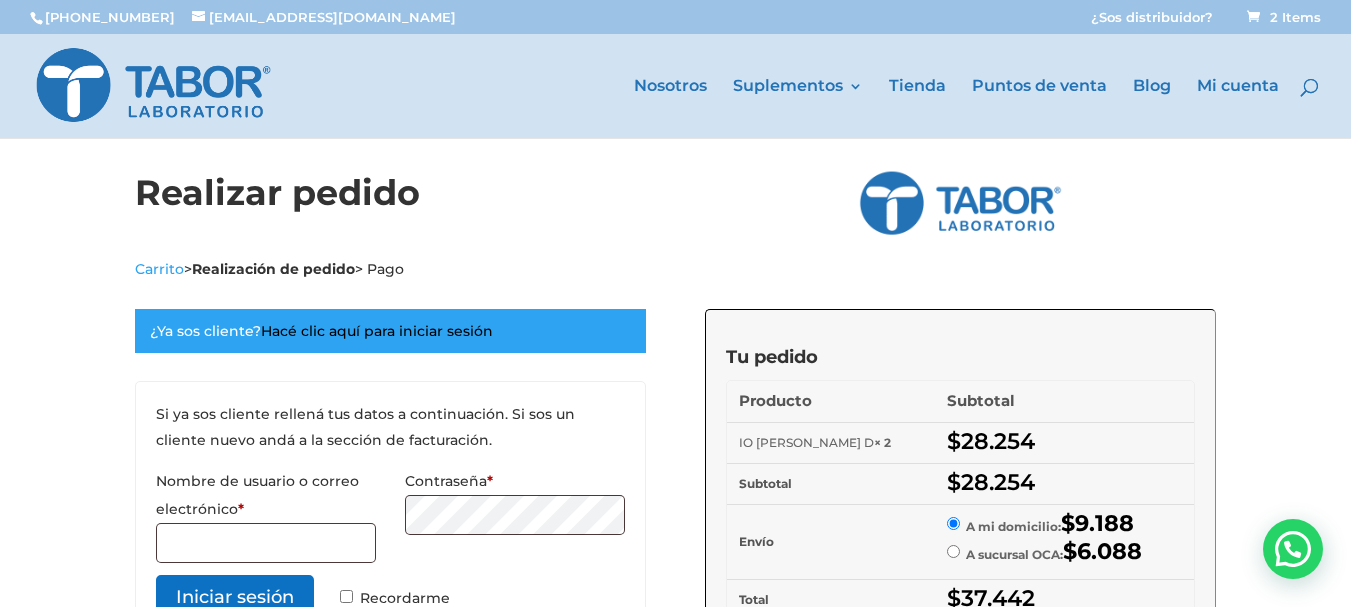 scroll, scrollTop: 0, scrollLeft: 0, axis: both 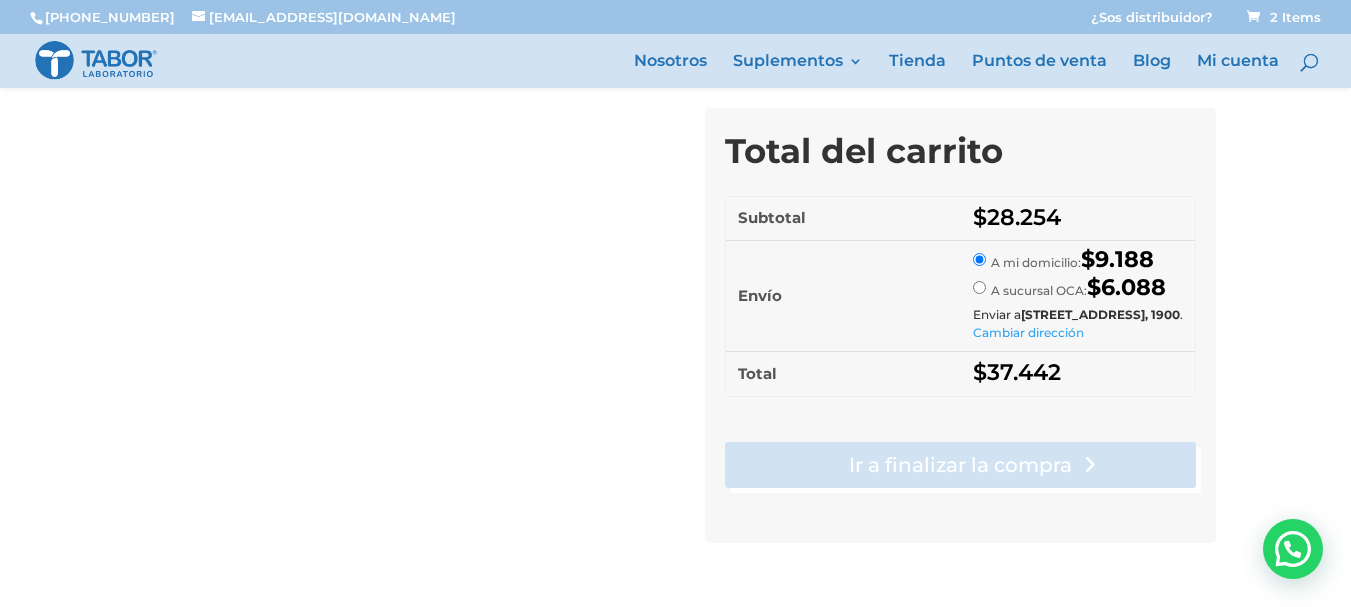 click on "Ir a finalizar la compra" at bounding box center (960, 465) 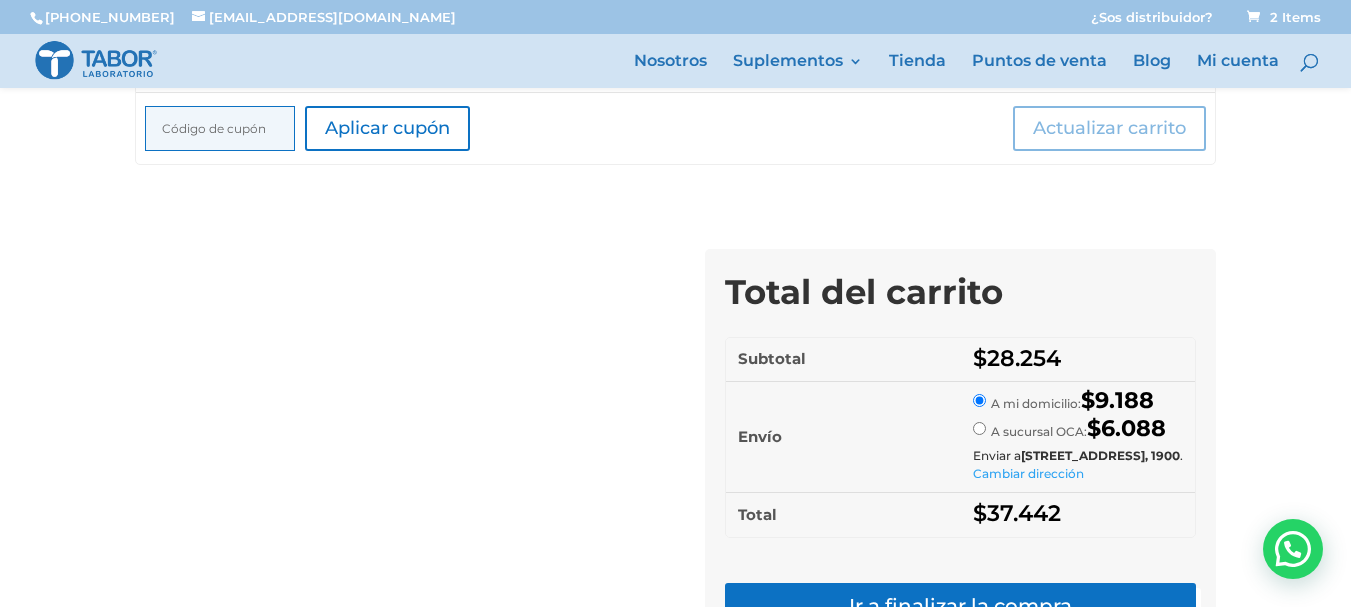 scroll, scrollTop: 590, scrollLeft: 0, axis: vertical 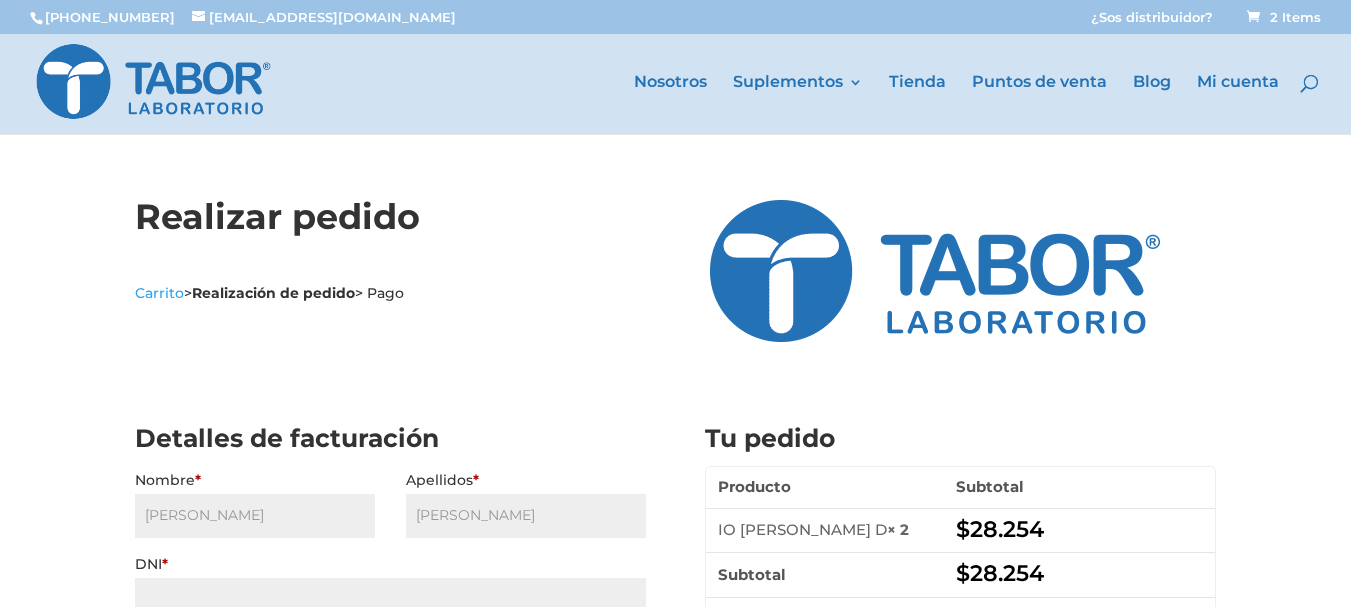 select on "B" 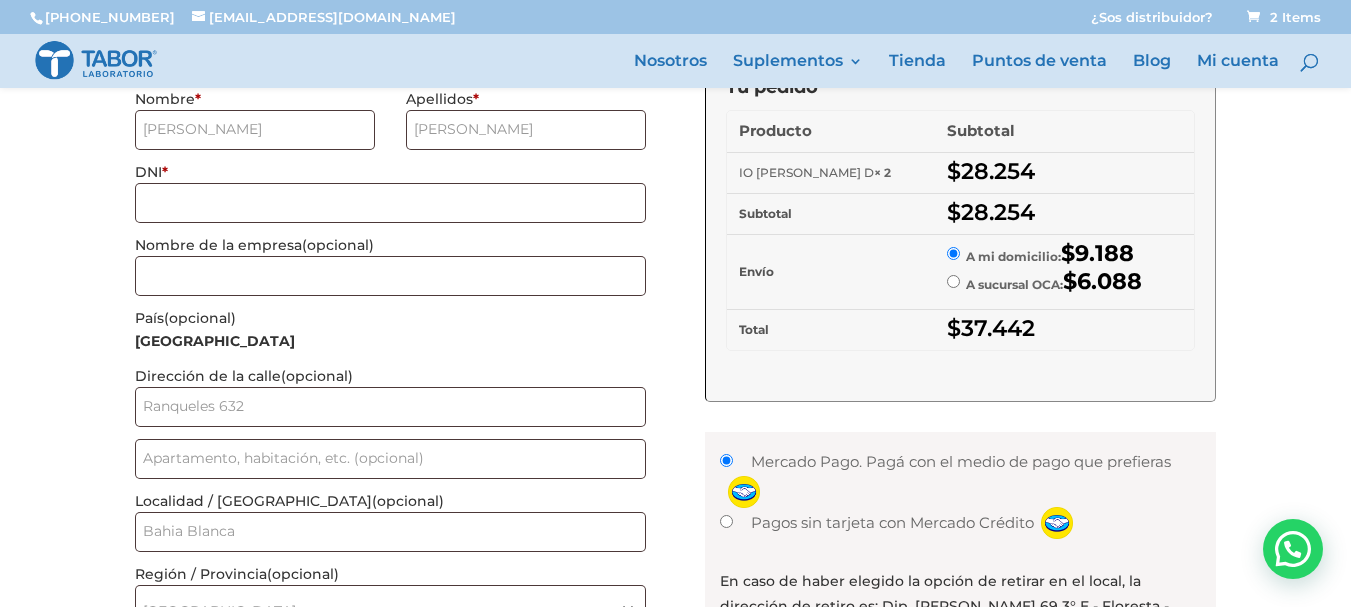 scroll, scrollTop: 200, scrollLeft: 0, axis: vertical 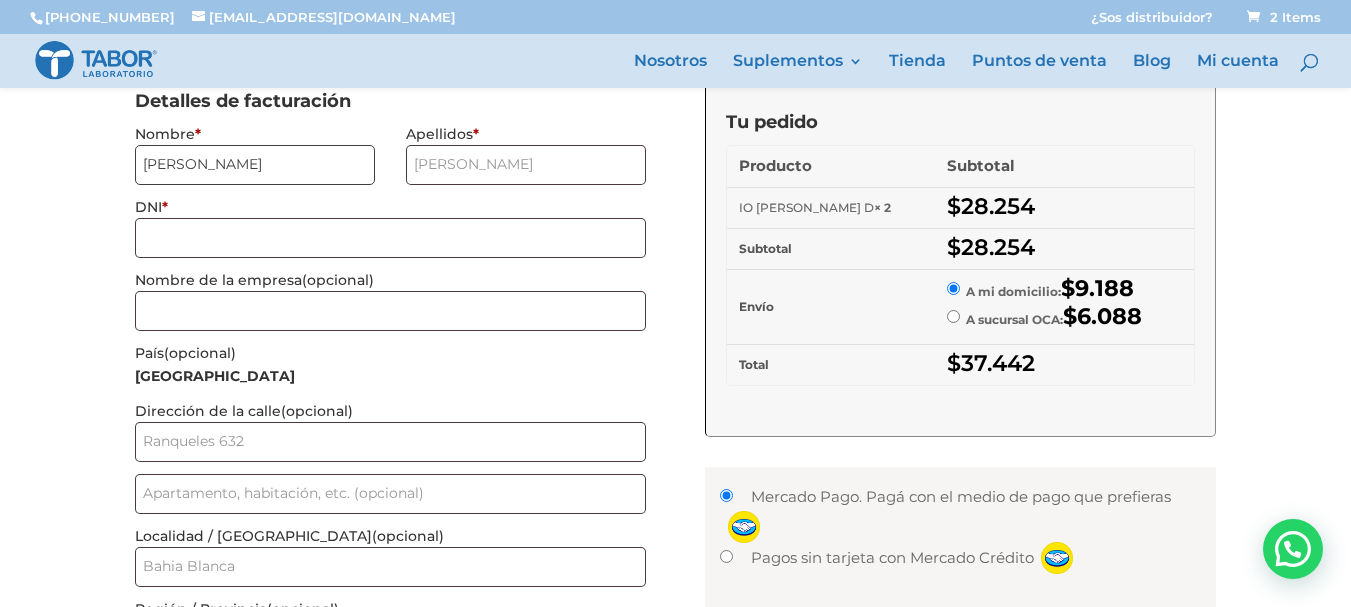 click on "Graciela" at bounding box center (255, 165) 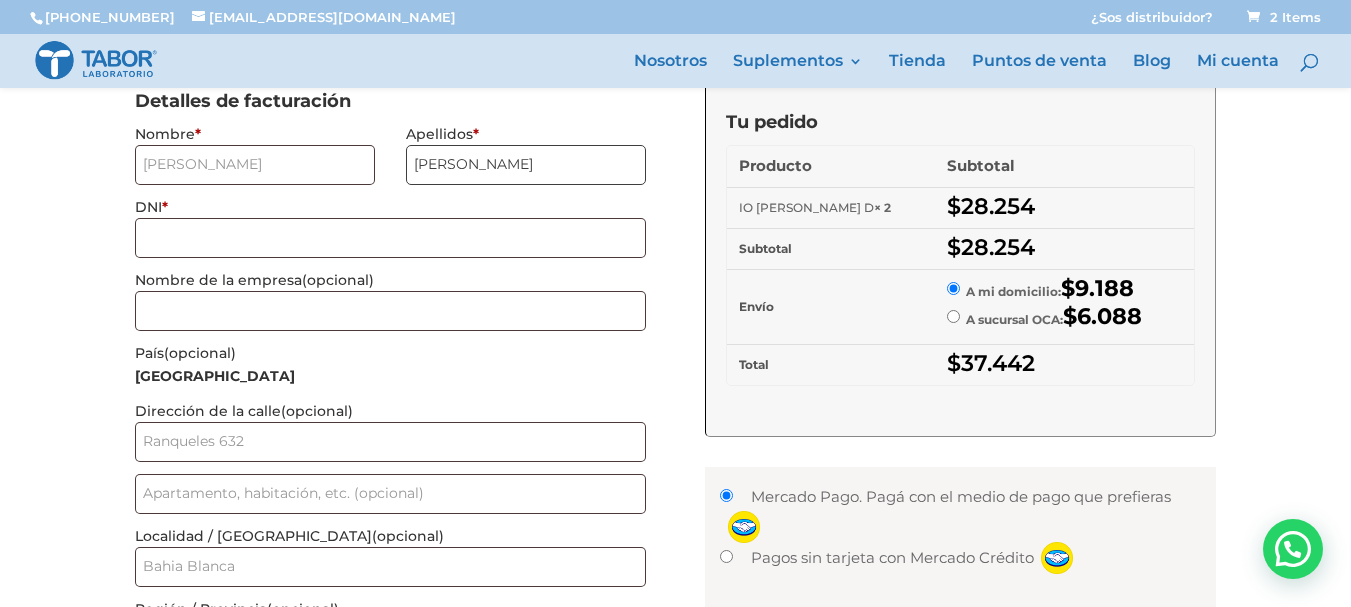 click on "Nuñez" at bounding box center (526, 165) 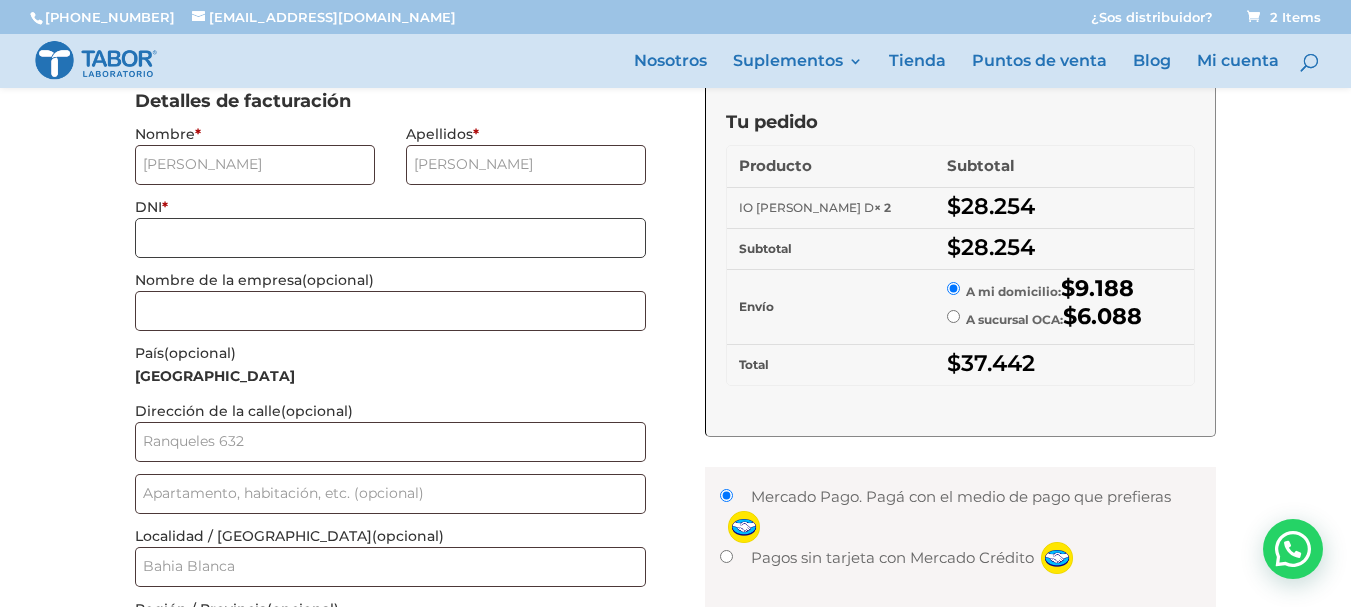 click on "DNI  *" at bounding box center (390, 238) 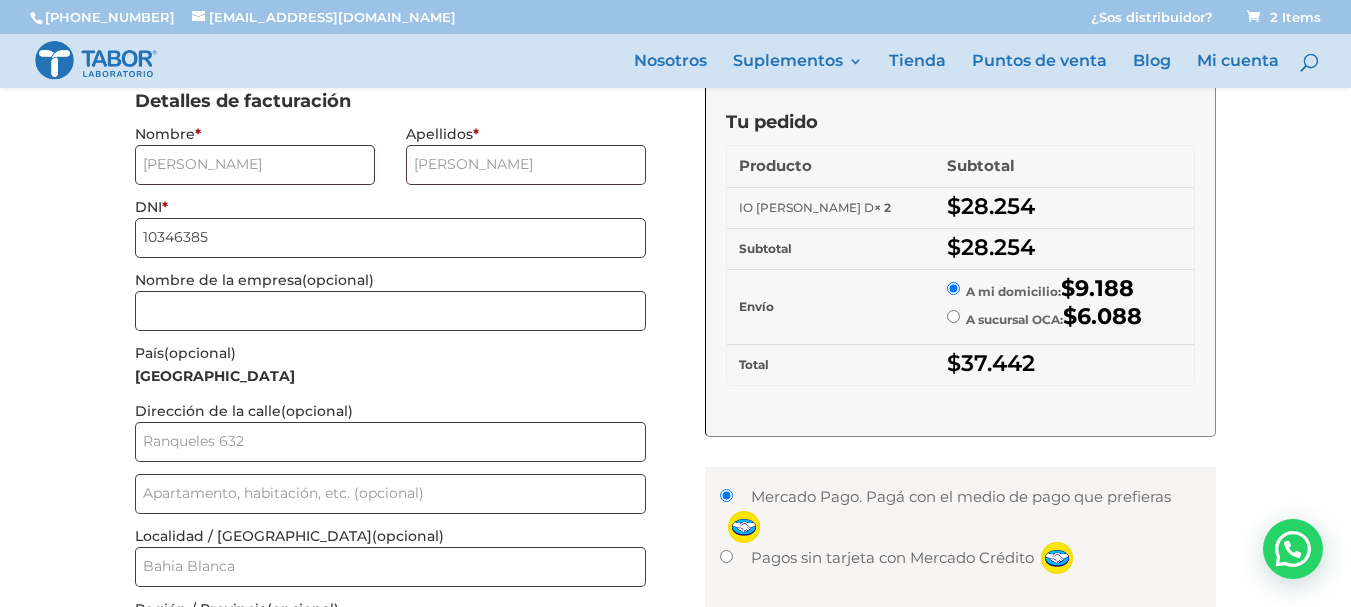 type on "10346385" 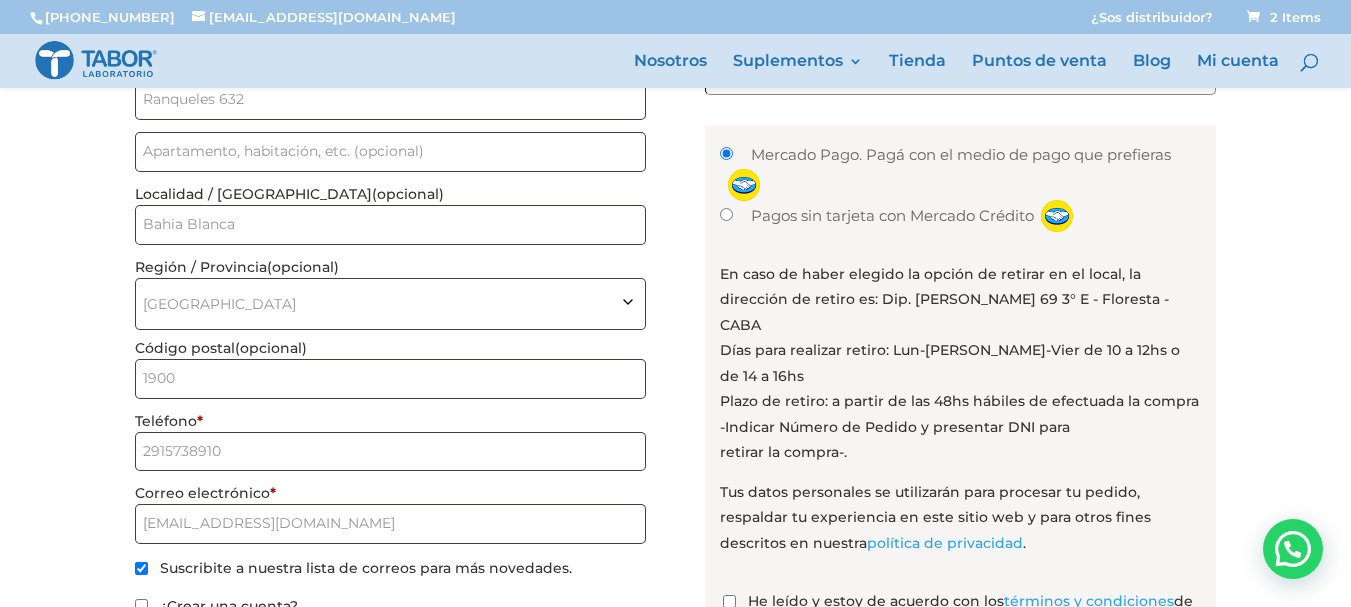 scroll, scrollTop: 642, scrollLeft: 0, axis: vertical 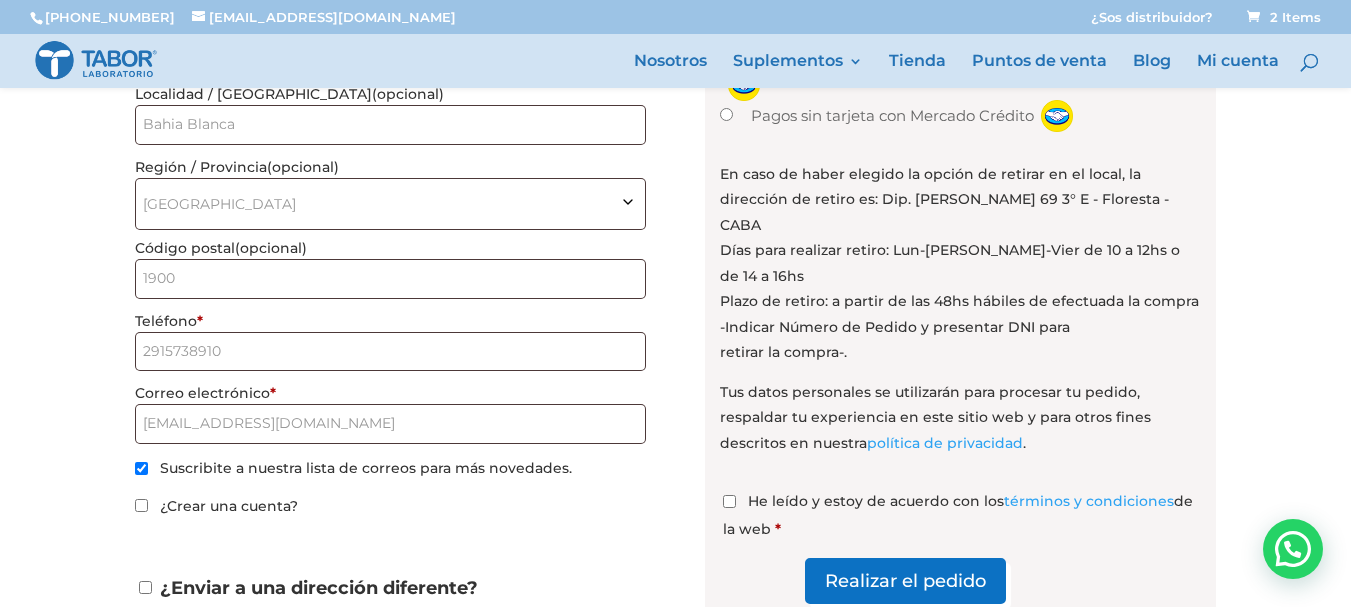 click on "Suscribite a nuestra lista de correos para más novedades." at bounding box center (366, 468) 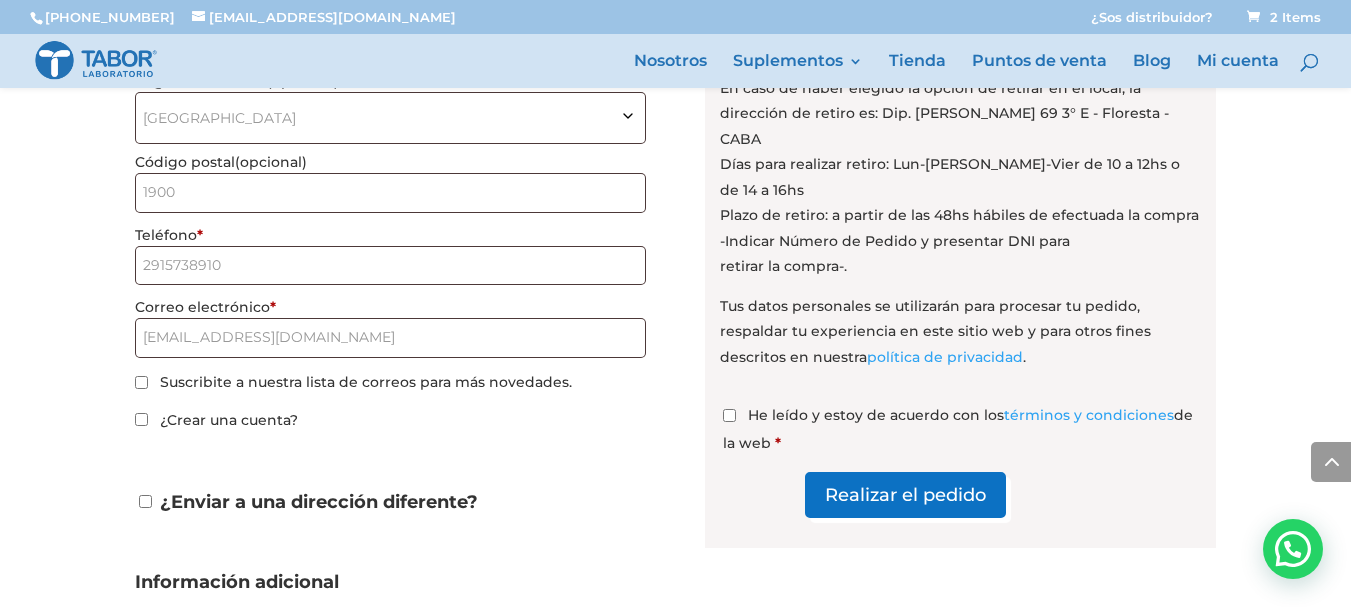 scroll, scrollTop: 842, scrollLeft: 0, axis: vertical 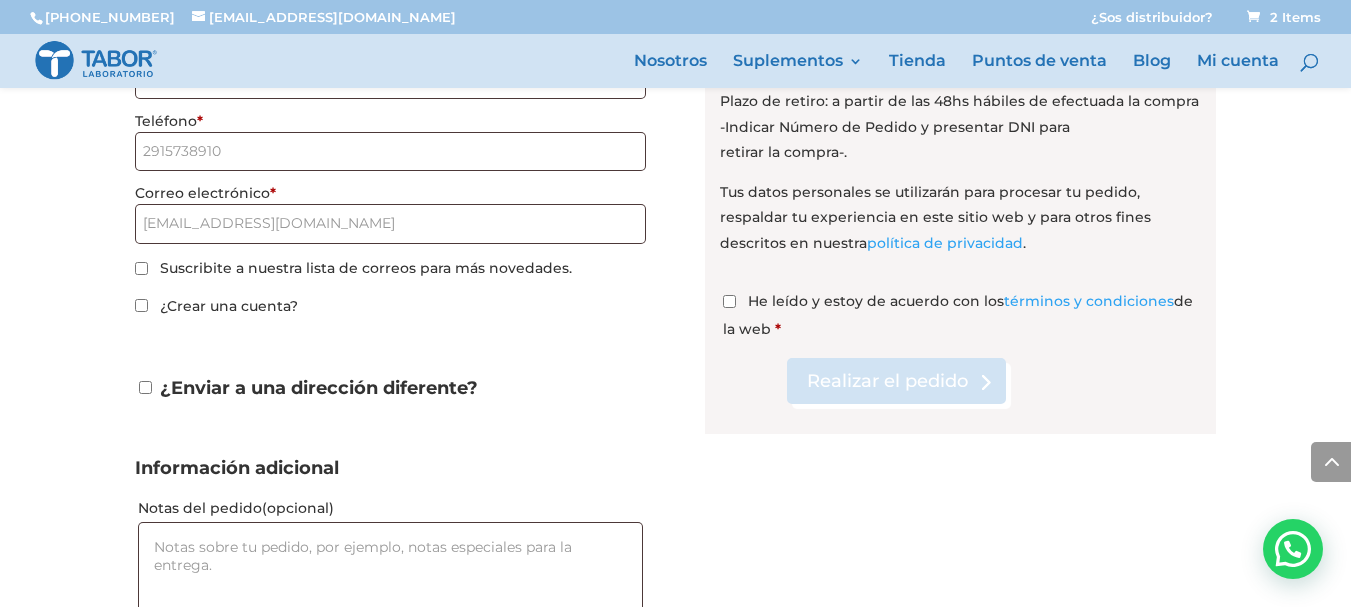 click on "Realizar el pedido" at bounding box center (896, 380) 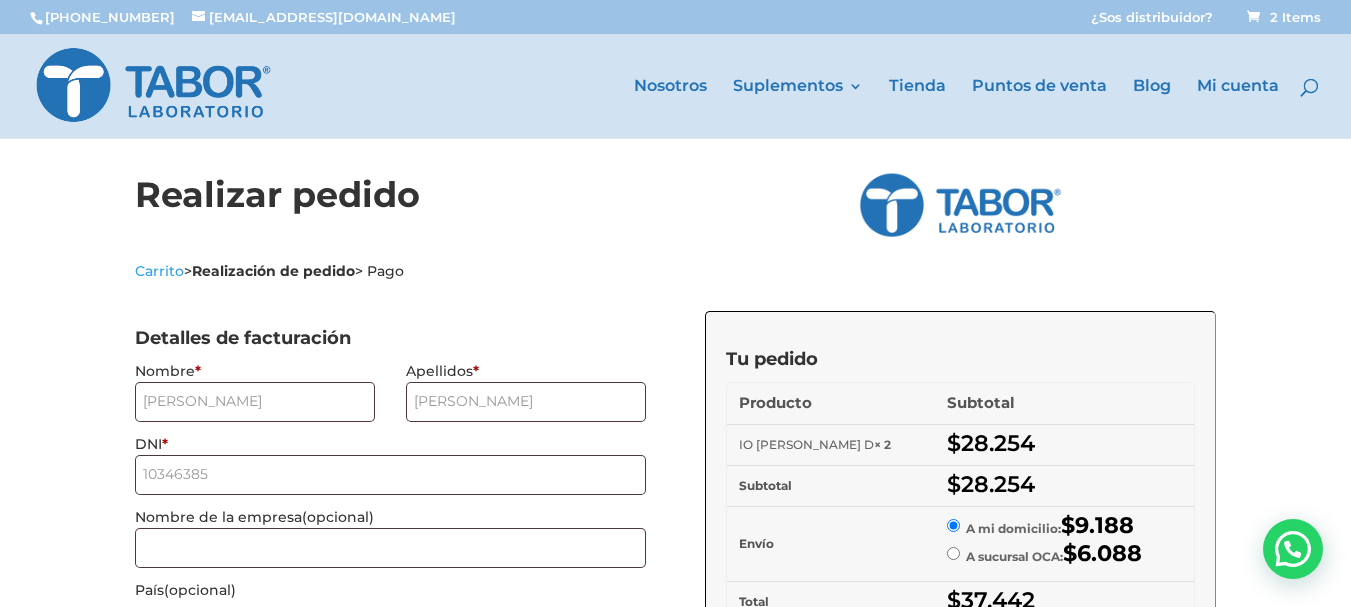 scroll, scrollTop: 113, scrollLeft: 0, axis: vertical 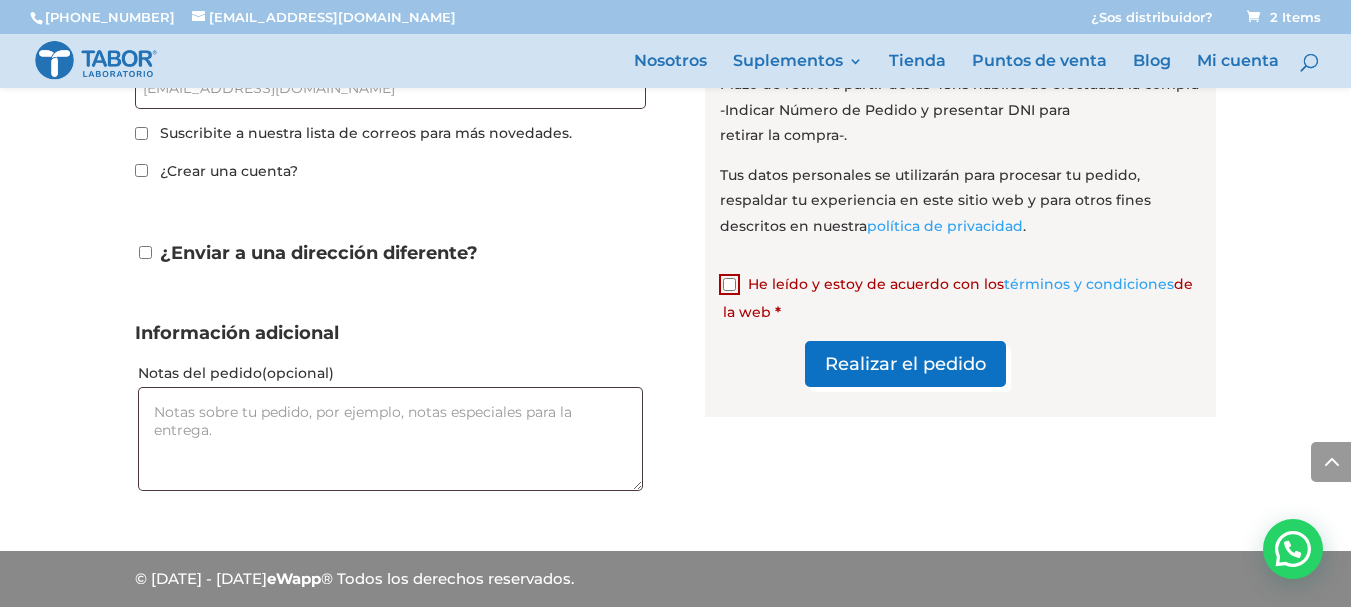 click on "He leído y estoy de acuerdo con los  términos y condiciones  de la web   *" at bounding box center [960, 296] 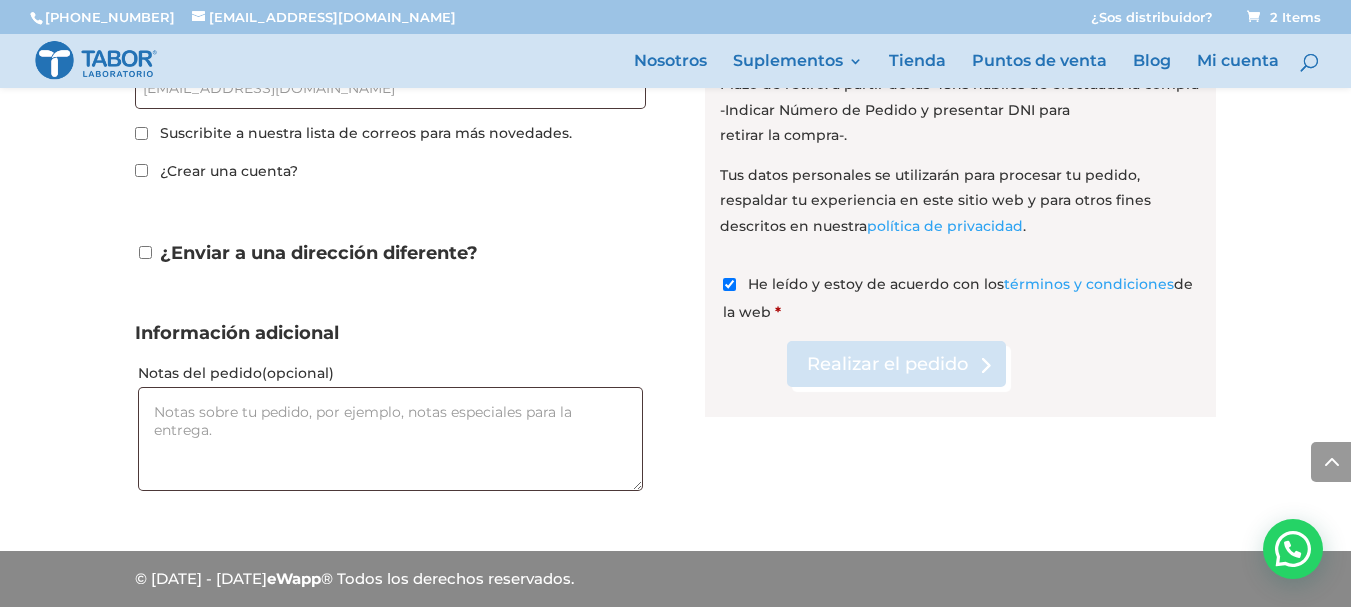 click on "Realizar el pedido" at bounding box center [896, 363] 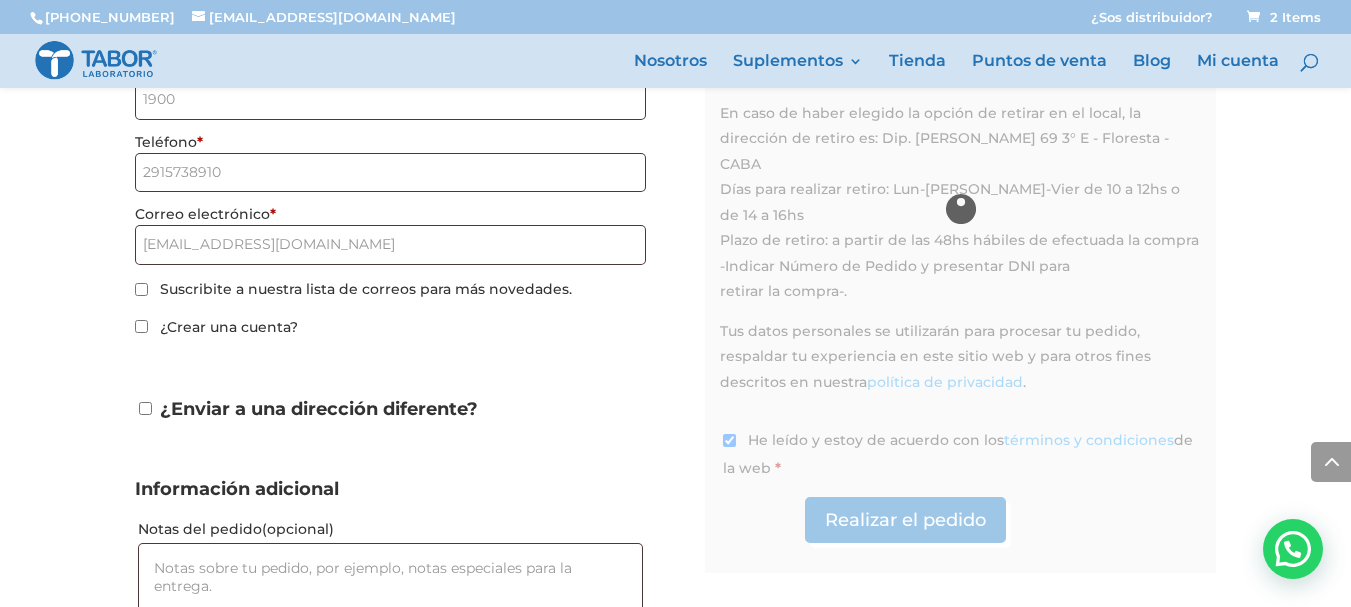 scroll, scrollTop: 577, scrollLeft: 0, axis: vertical 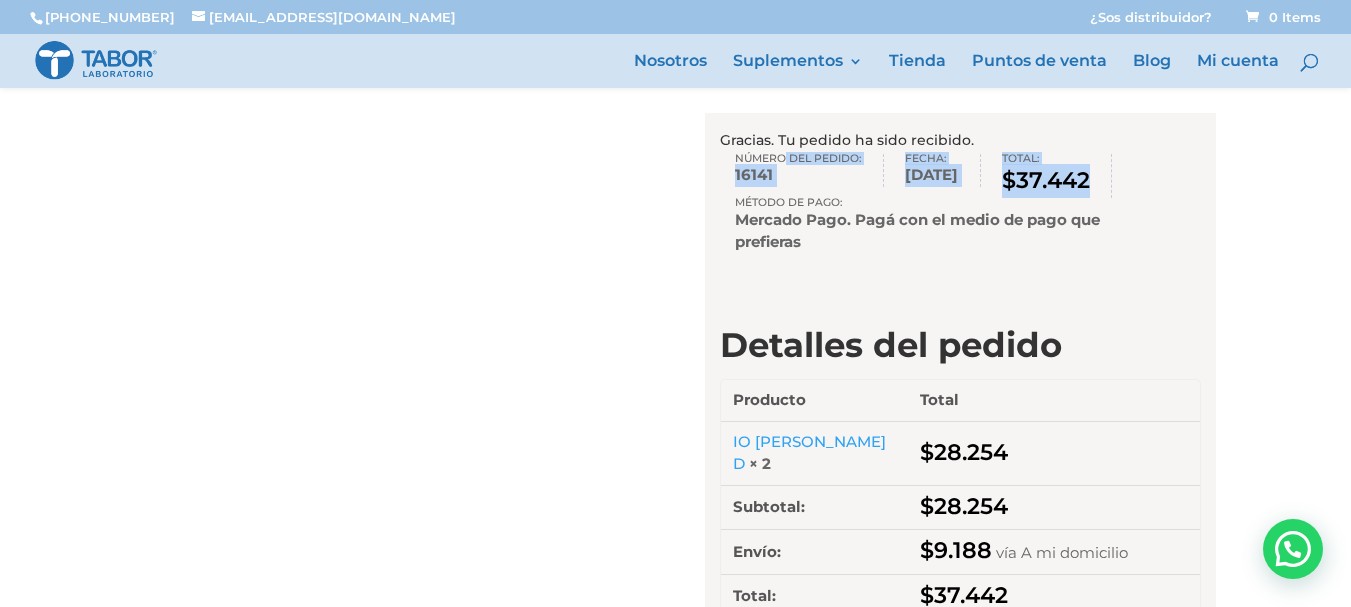 drag, startPoint x: 734, startPoint y: 164, endPoint x: 1146, endPoint y: 182, distance: 412.393 